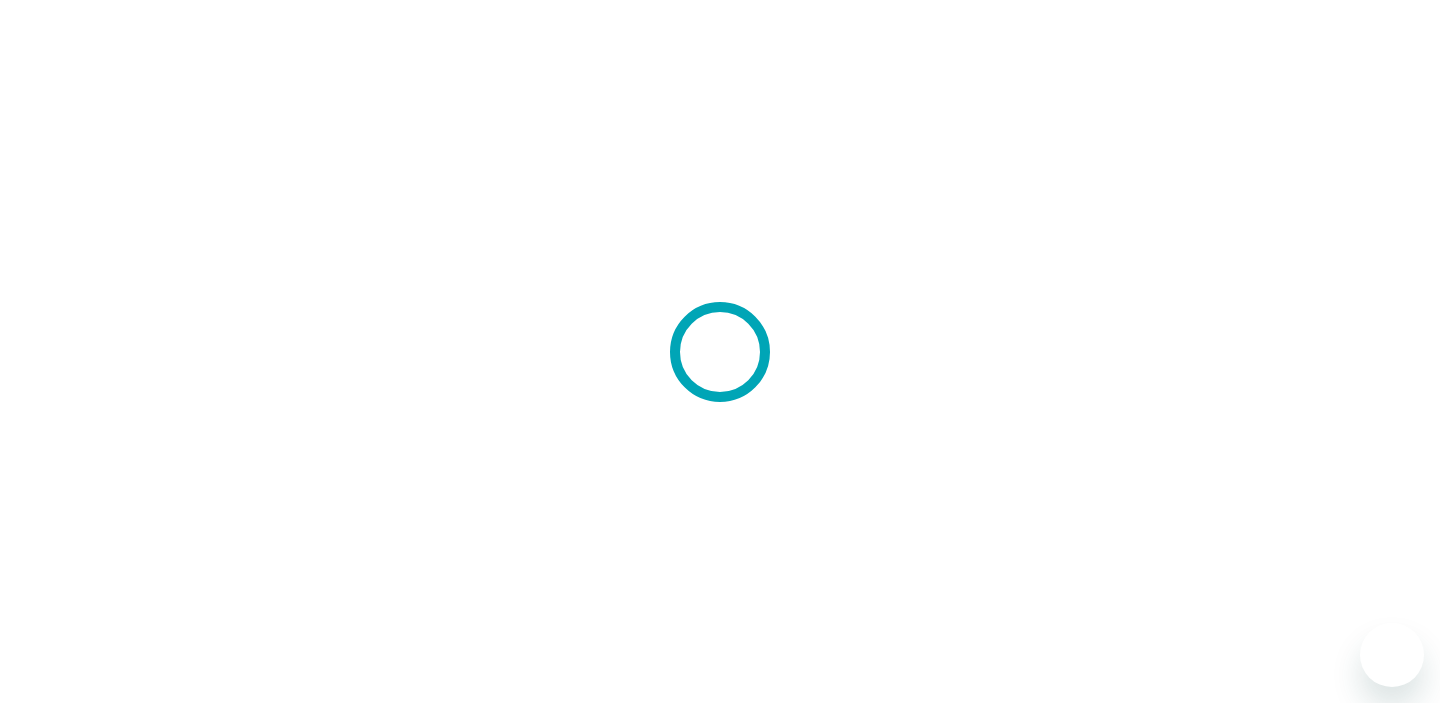 scroll, scrollTop: 0, scrollLeft: 0, axis: both 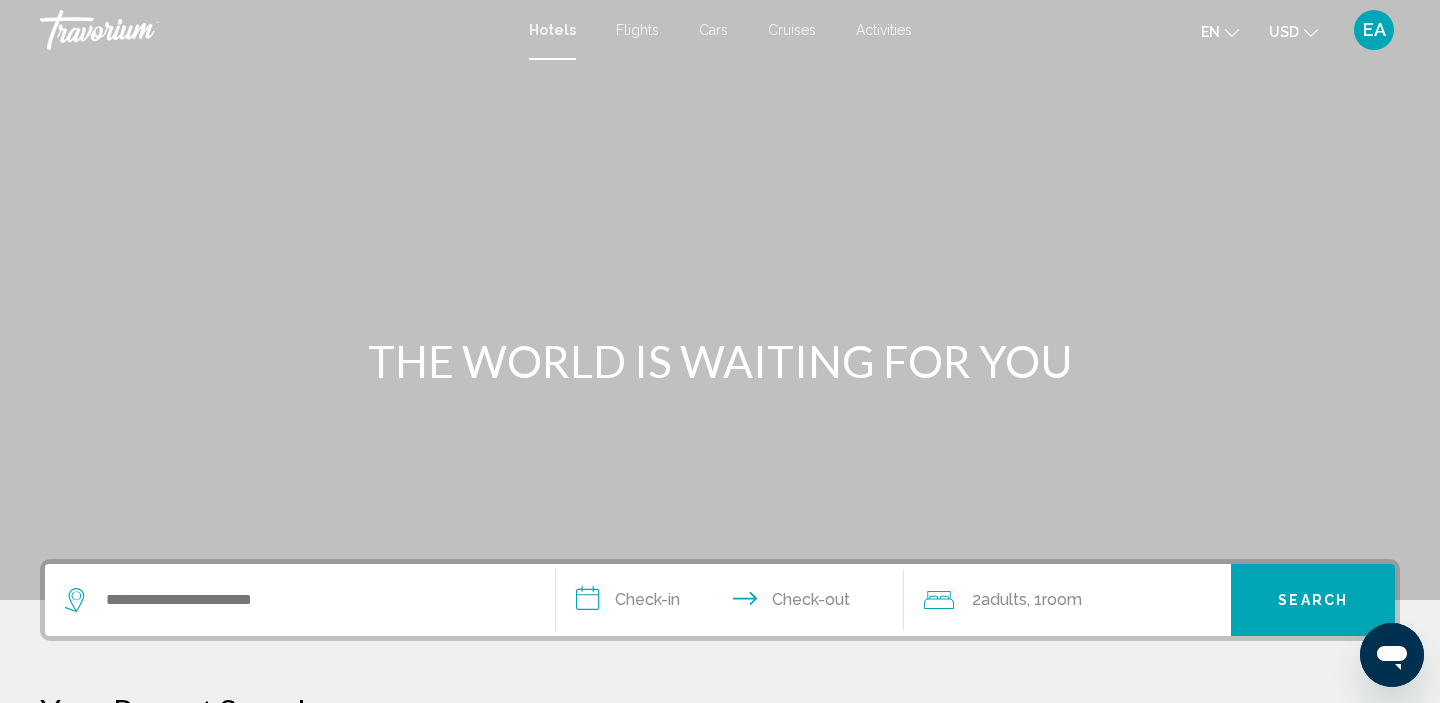 click on "Cars" at bounding box center [713, 30] 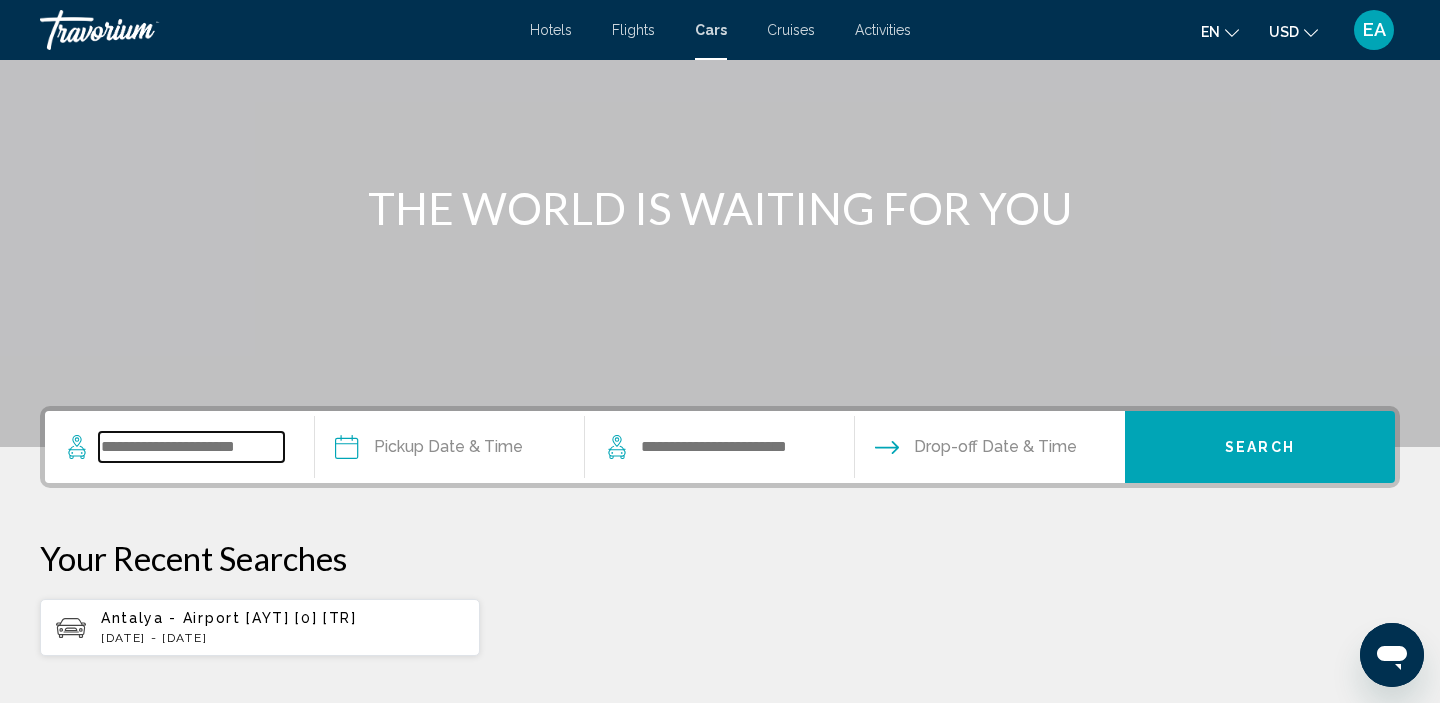 click at bounding box center (191, 447) 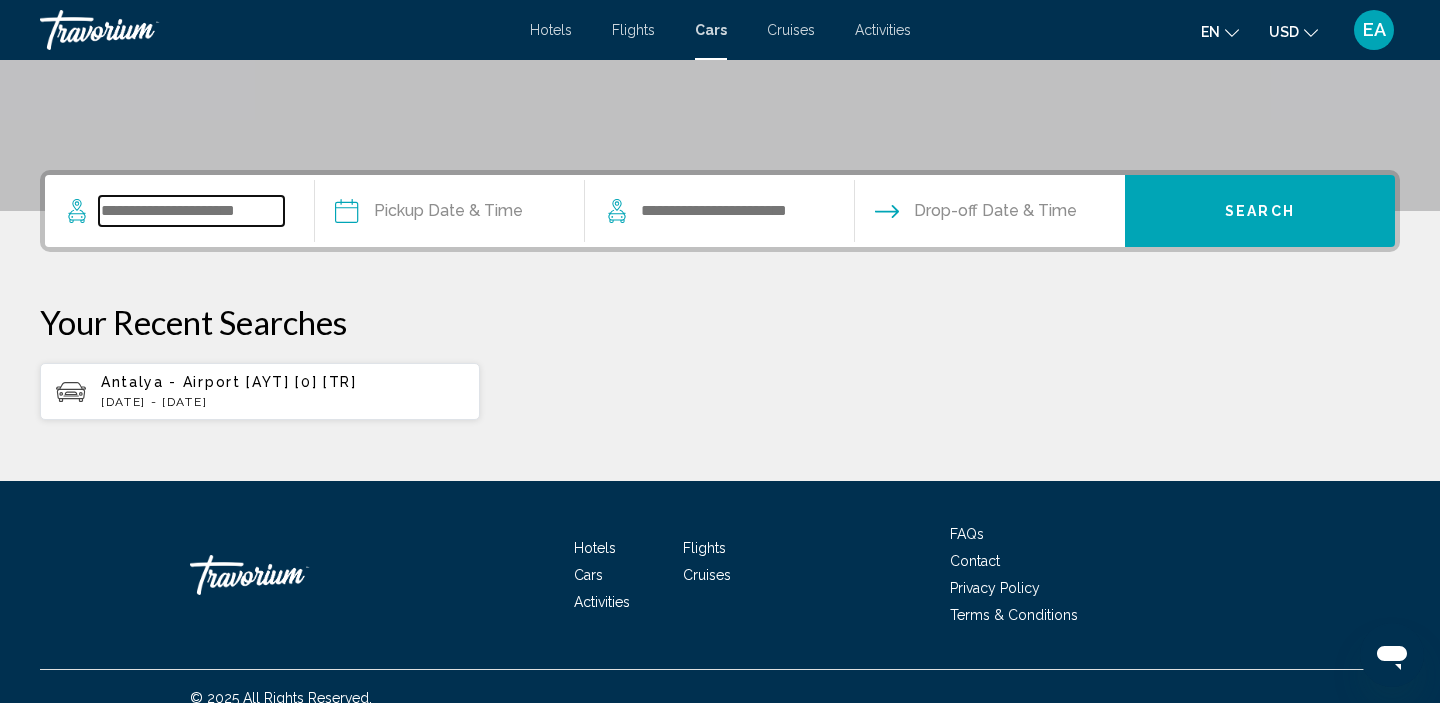 scroll, scrollTop: 412, scrollLeft: 0, axis: vertical 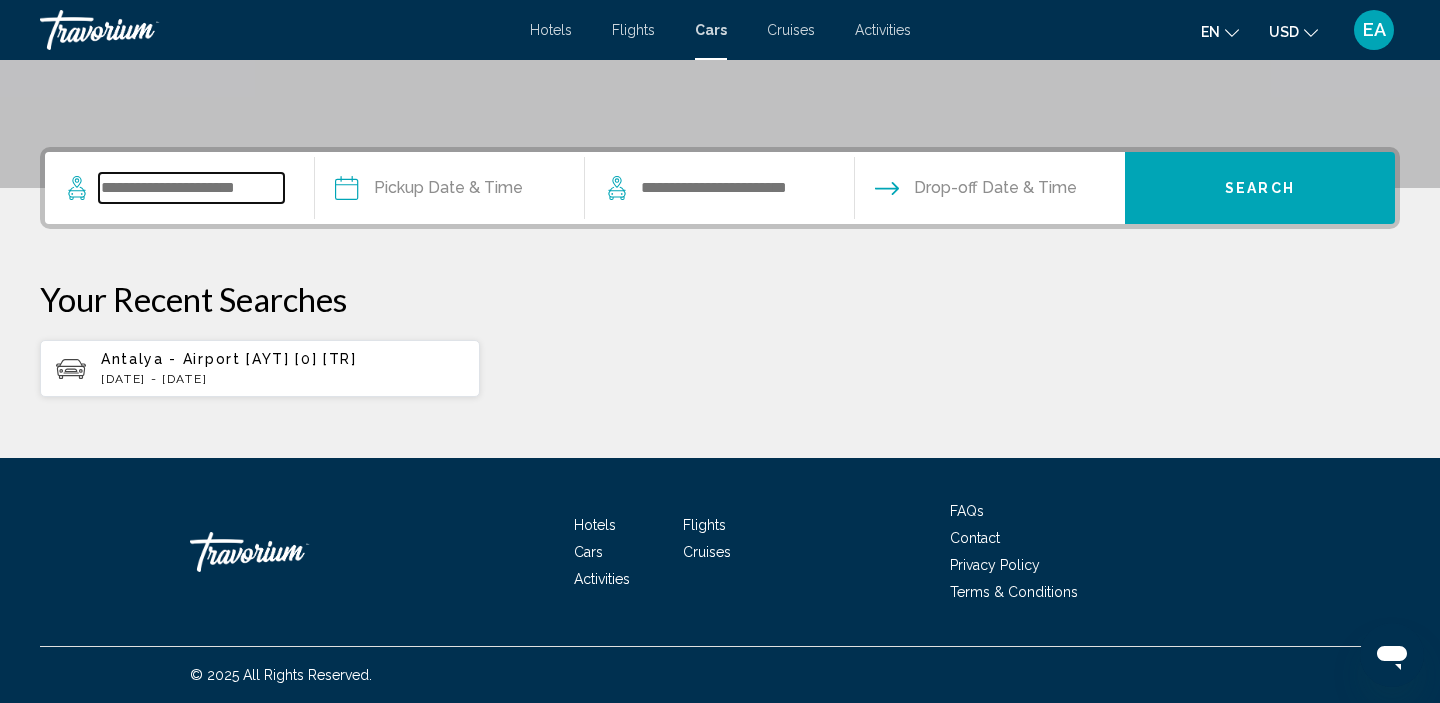 click at bounding box center [191, 188] 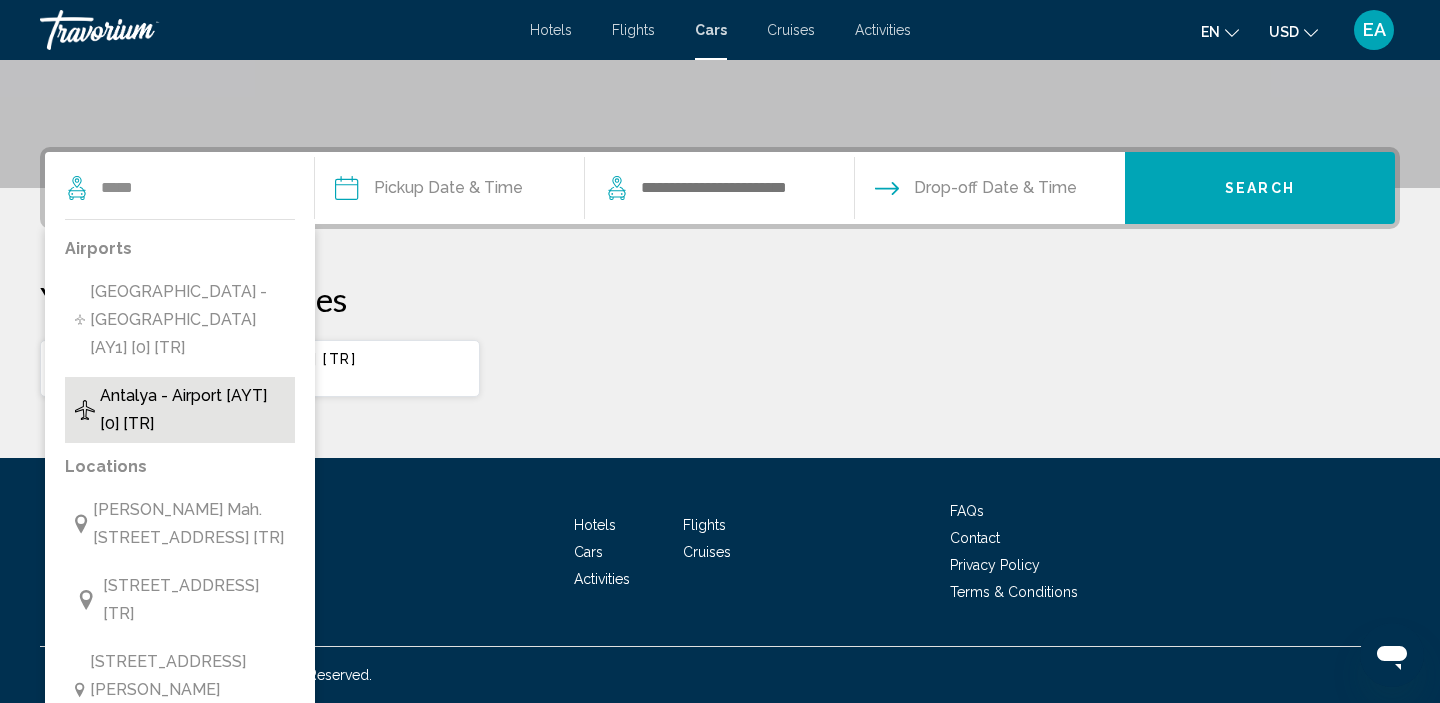 click on "Antalya - Airport [AYT] [0] [TR]" at bounding box center [192, 410] 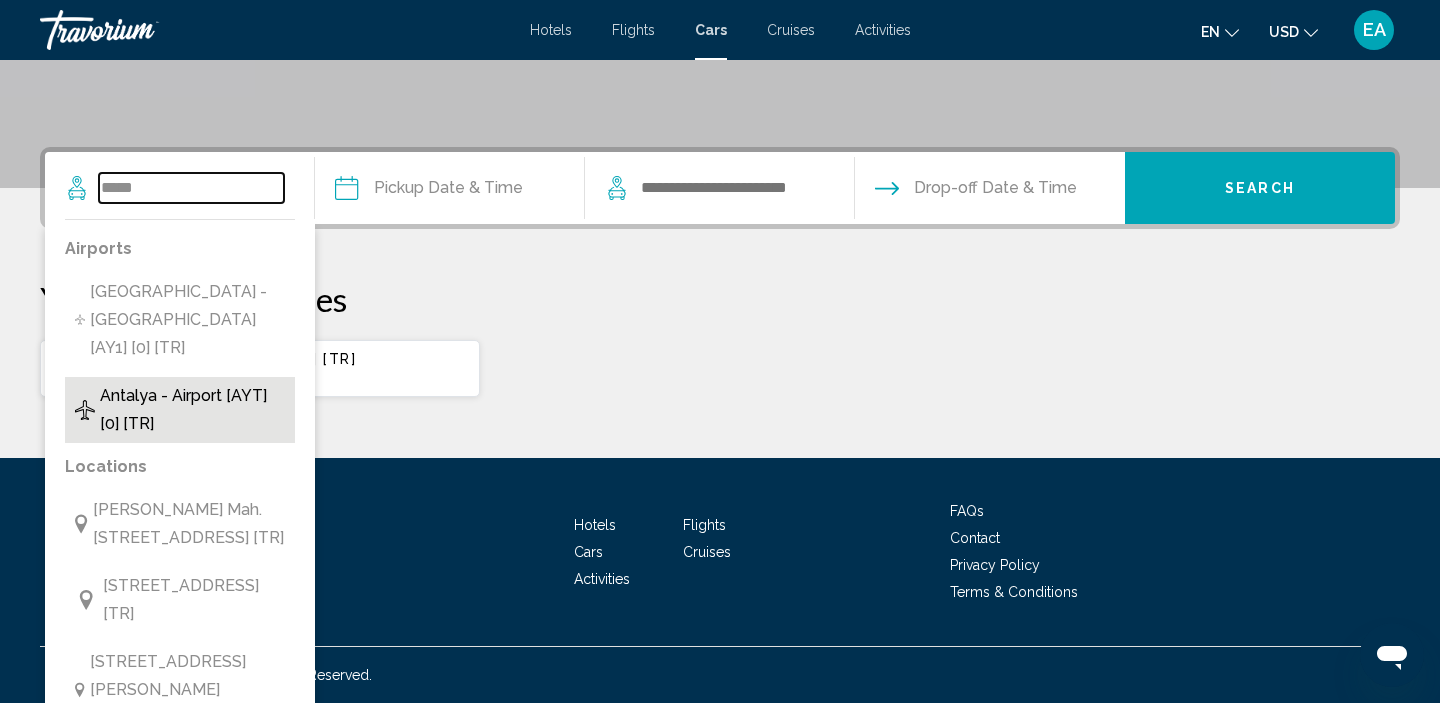 type on "**********" 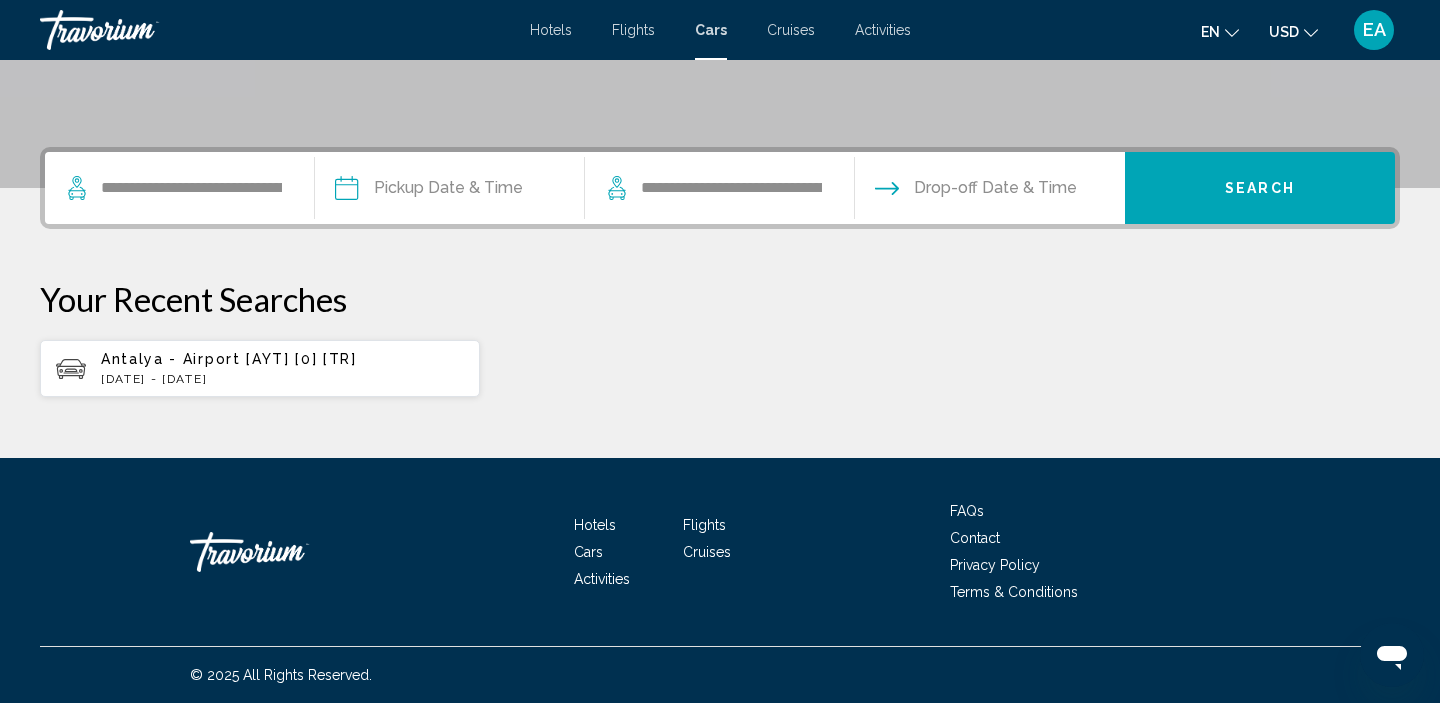 click at bounding box center [449, 191] 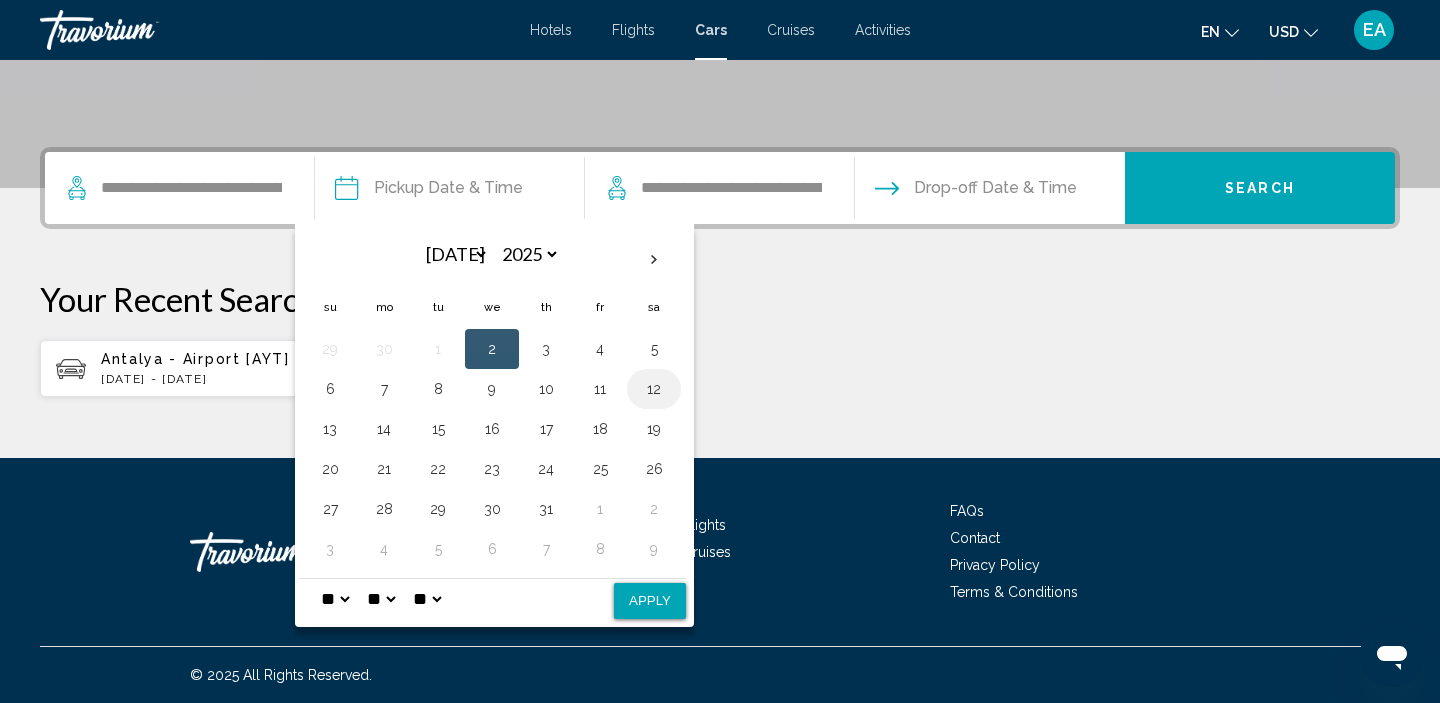 click on "12" at bounding box center [654, 389] 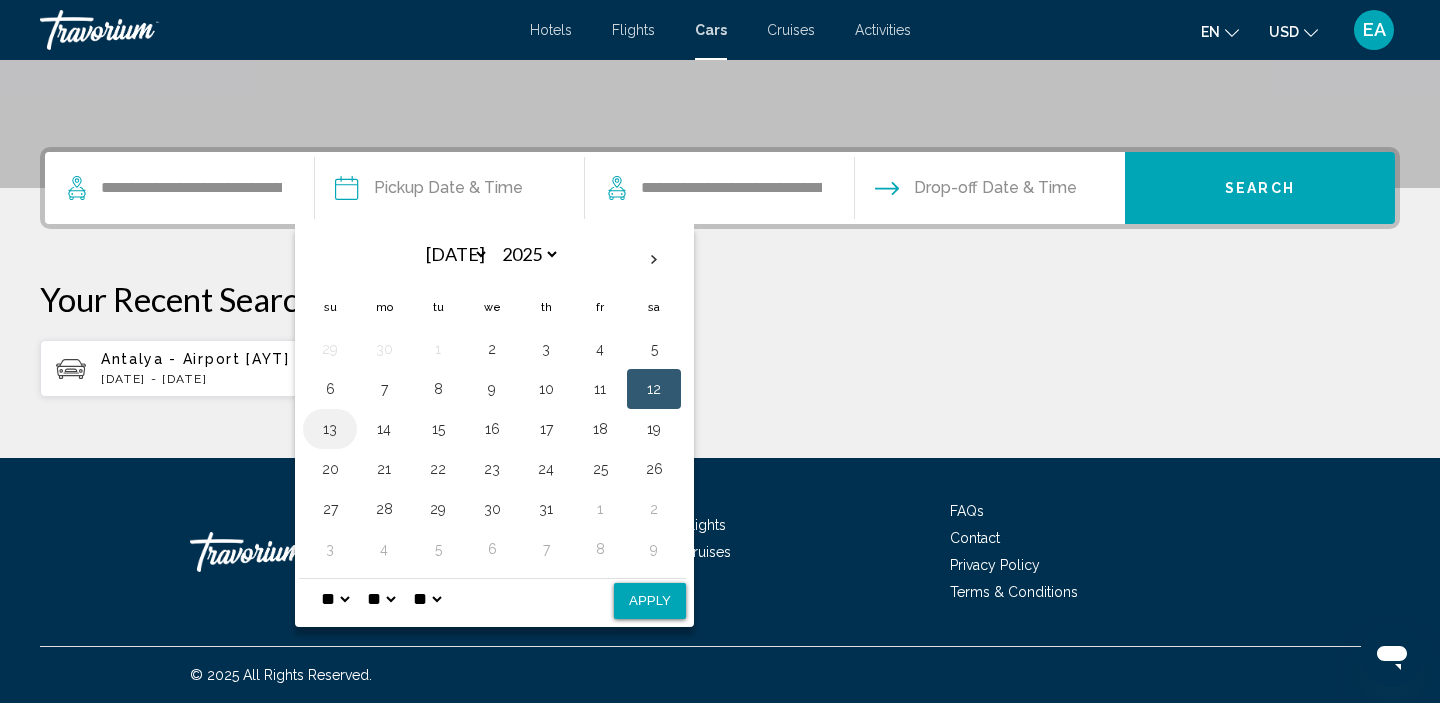 click on "13" at bounding box center [330, 429] 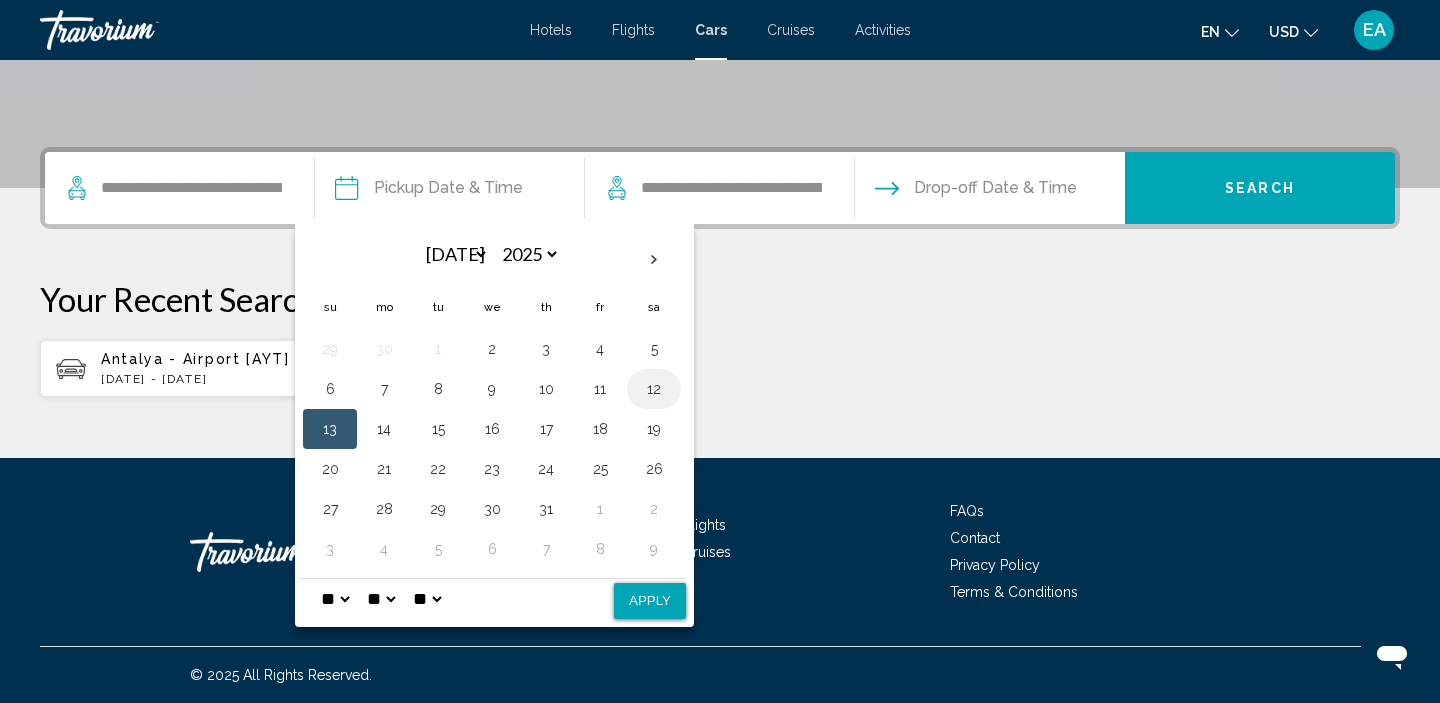click on "12" at bounding box center [654, 389] 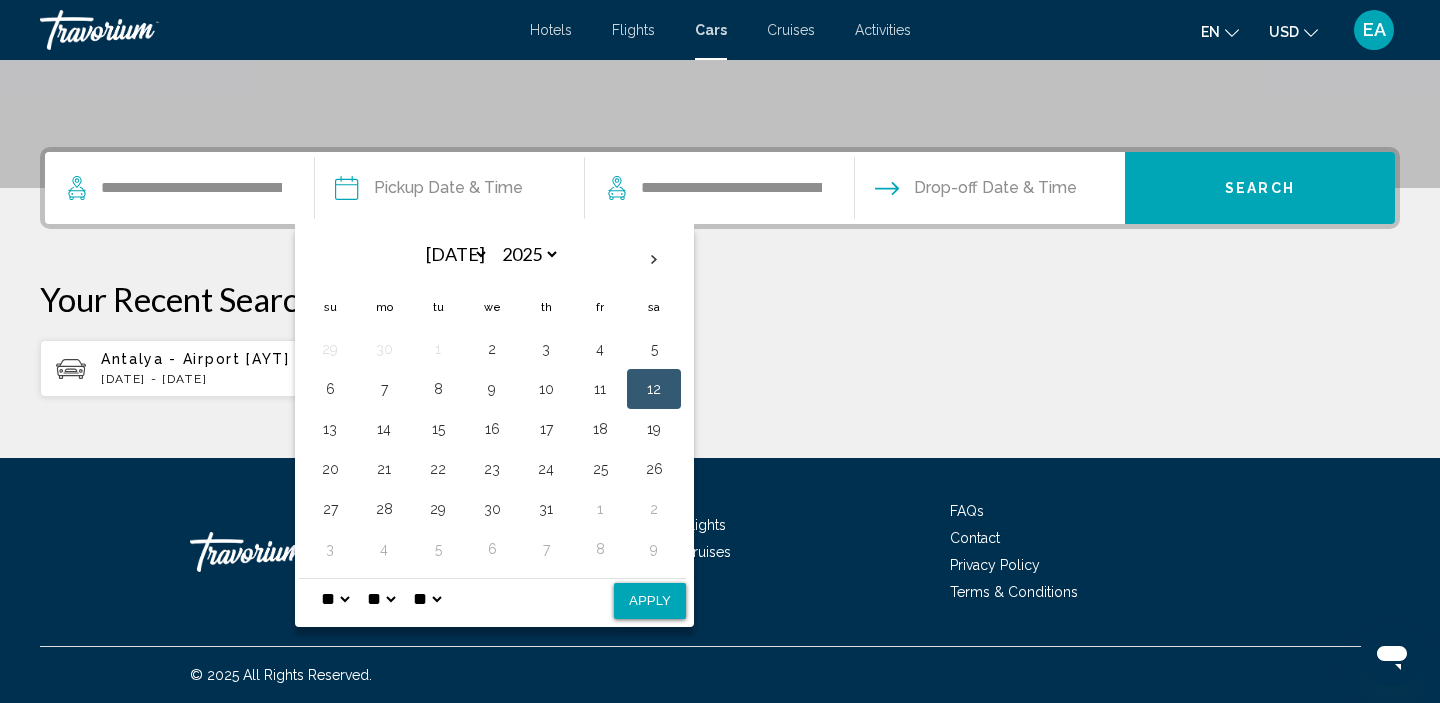 click on "Apply" at bounding box center (650, 601) 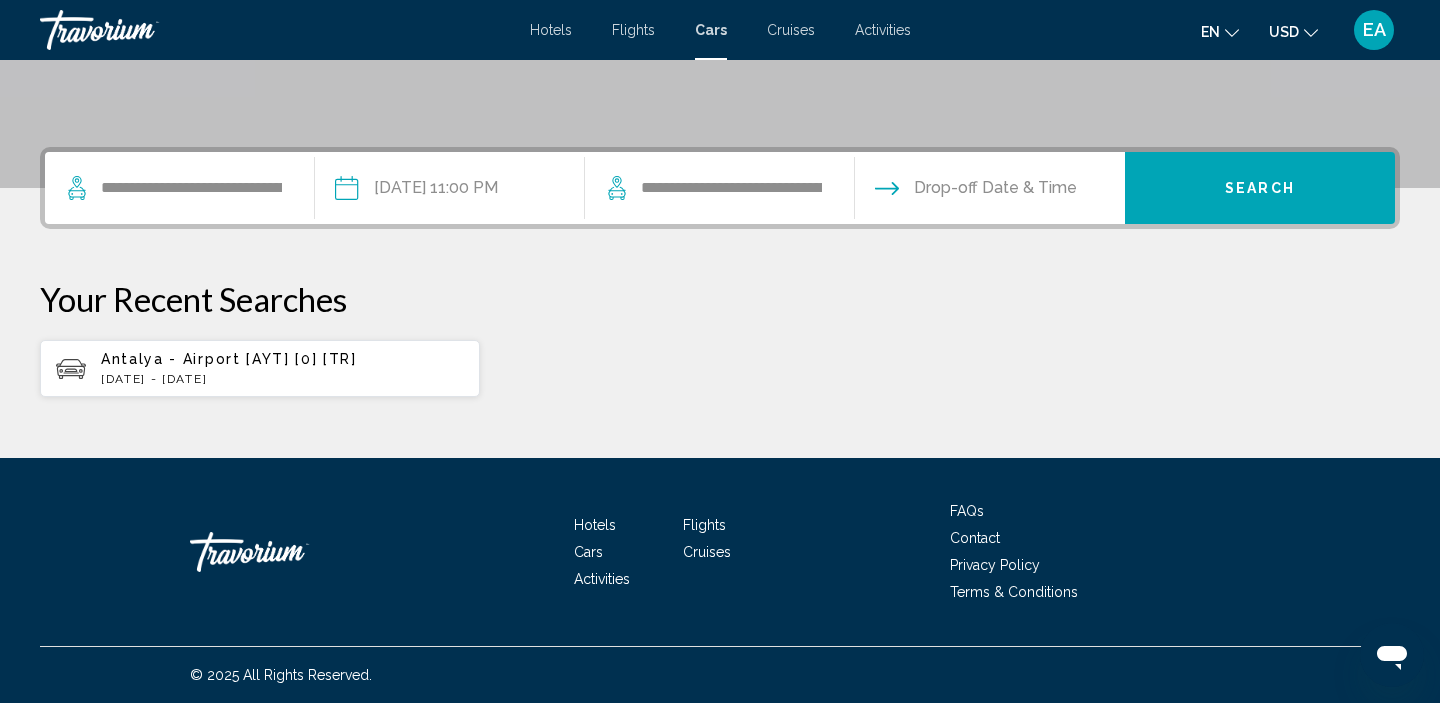 click at bounding box center [989, 191] 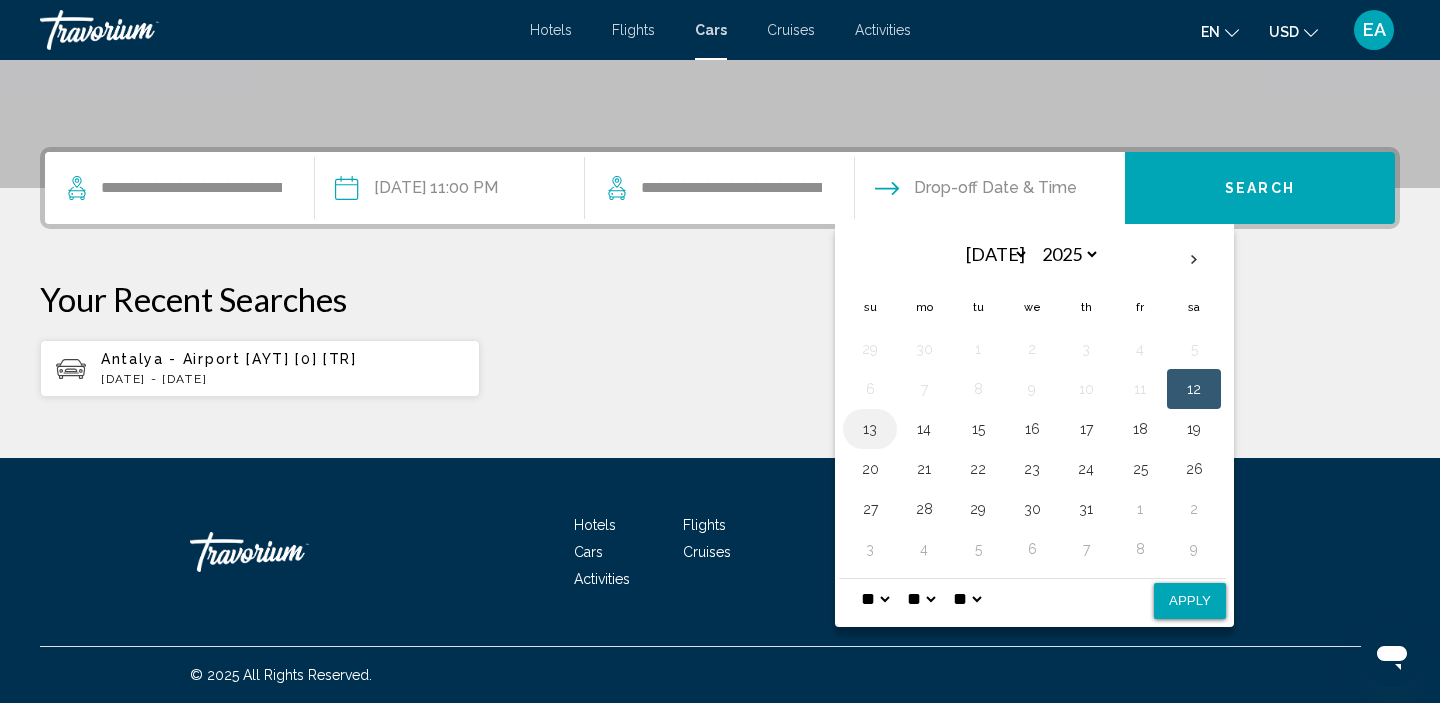 click on "13" at bounding box center (870, 429) 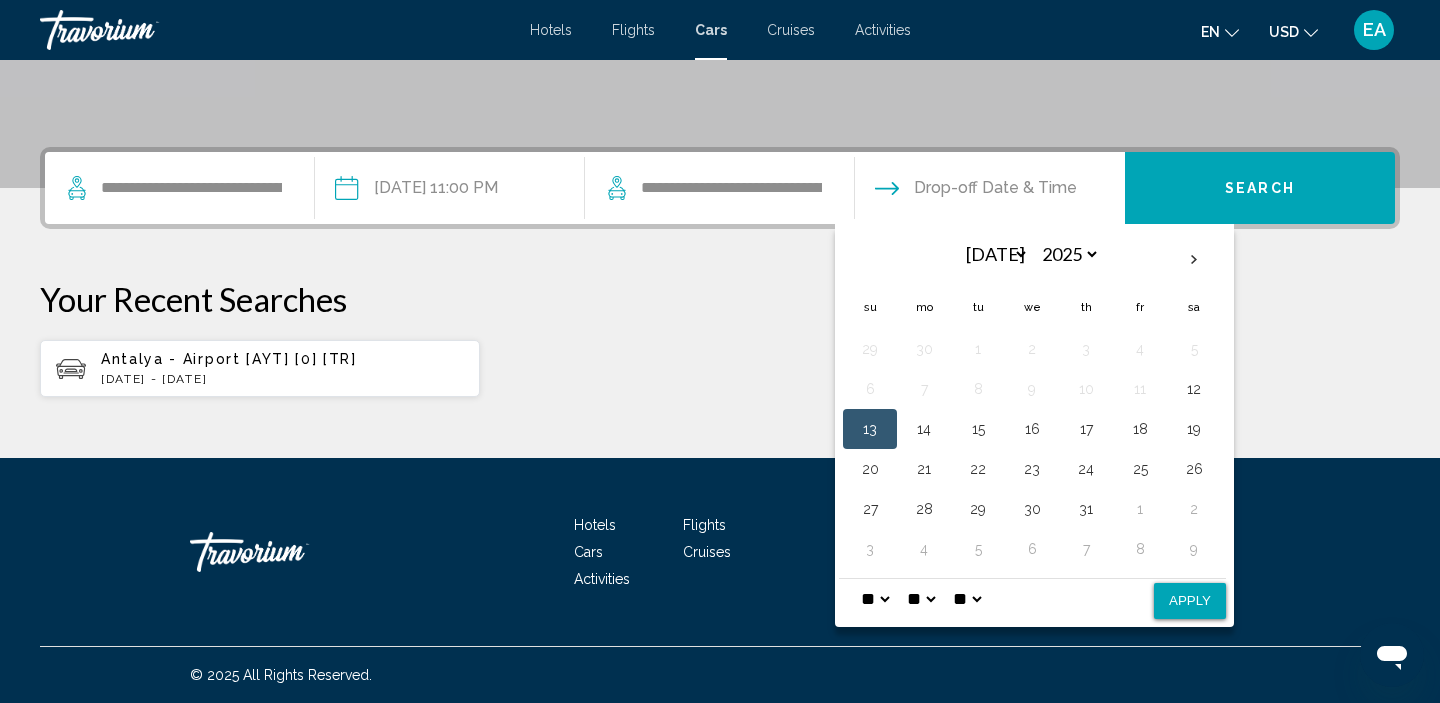 click on "Apply" at bounding box center [1190, 601] 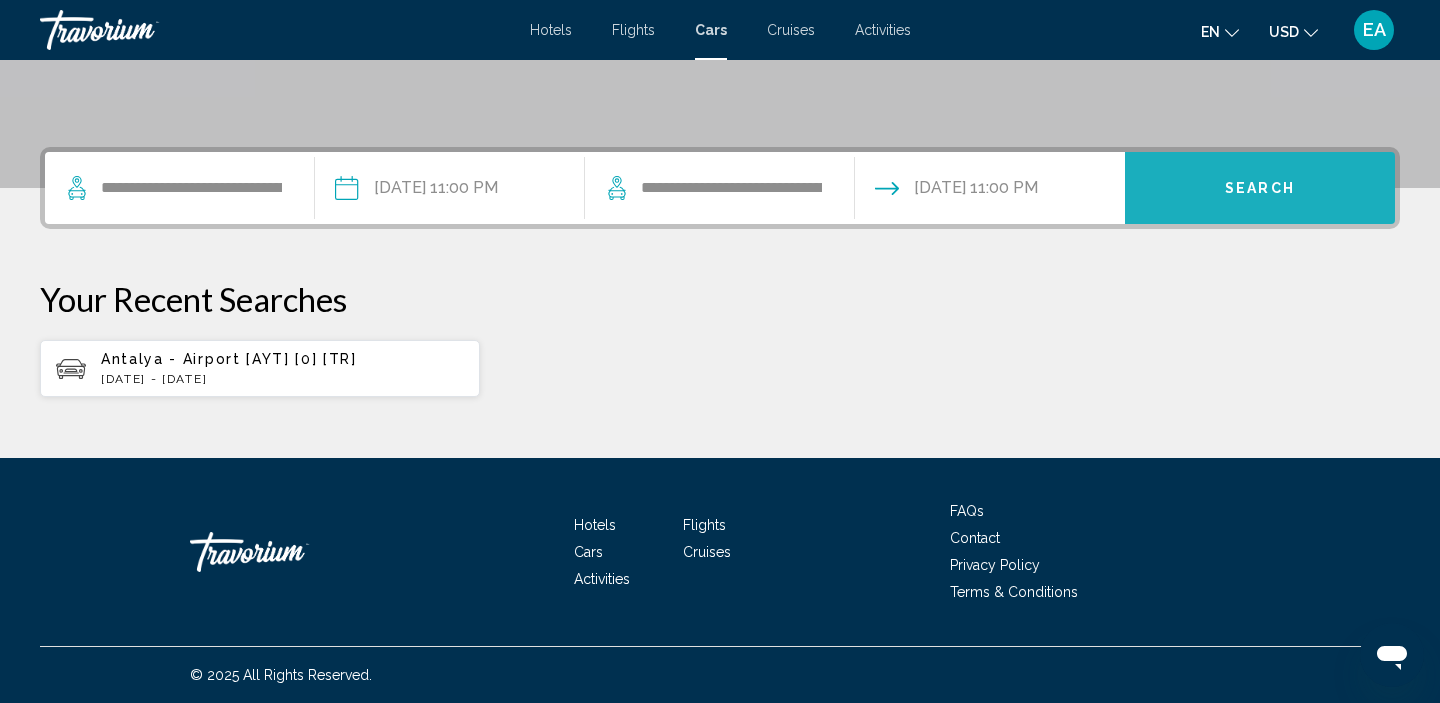 click on "Search" at bounding box center [1260, 188] 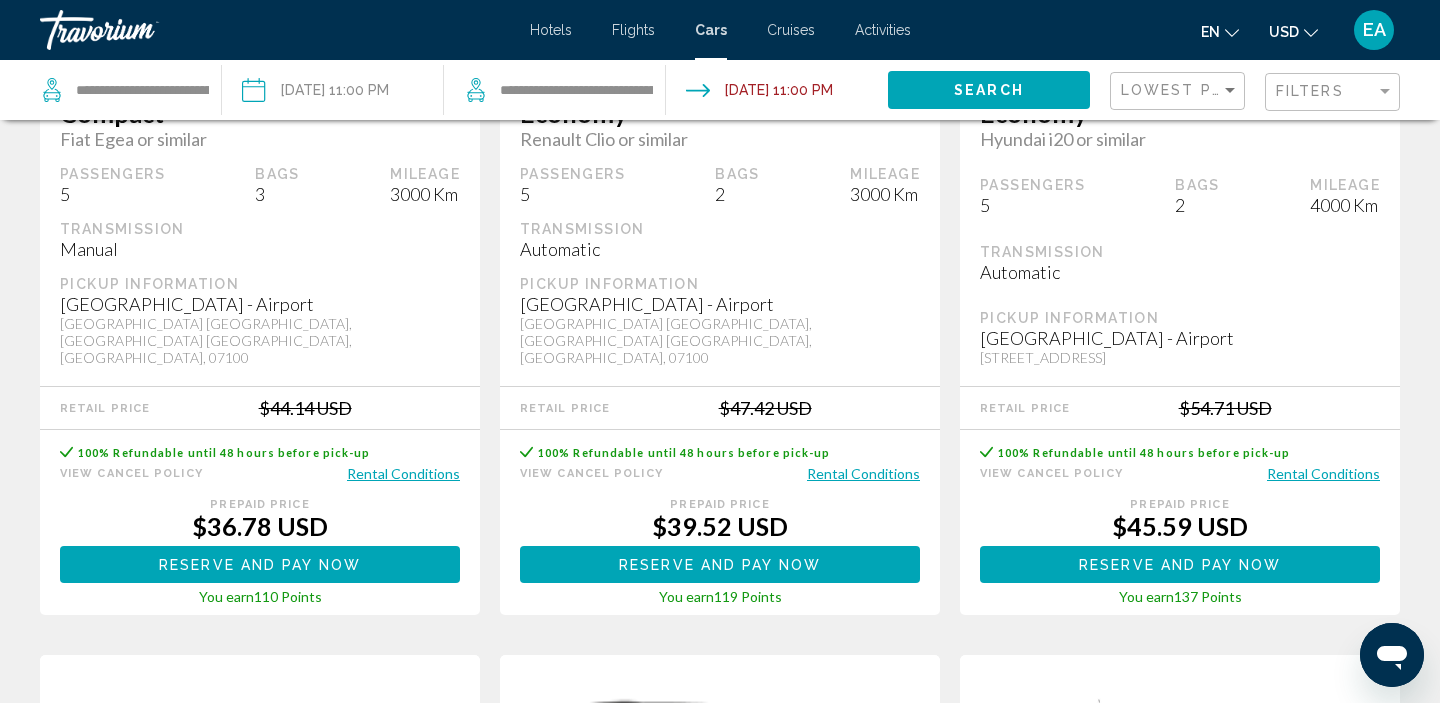 scroll, scrollTop: 434, scrollLeft: 0, axis: vertical 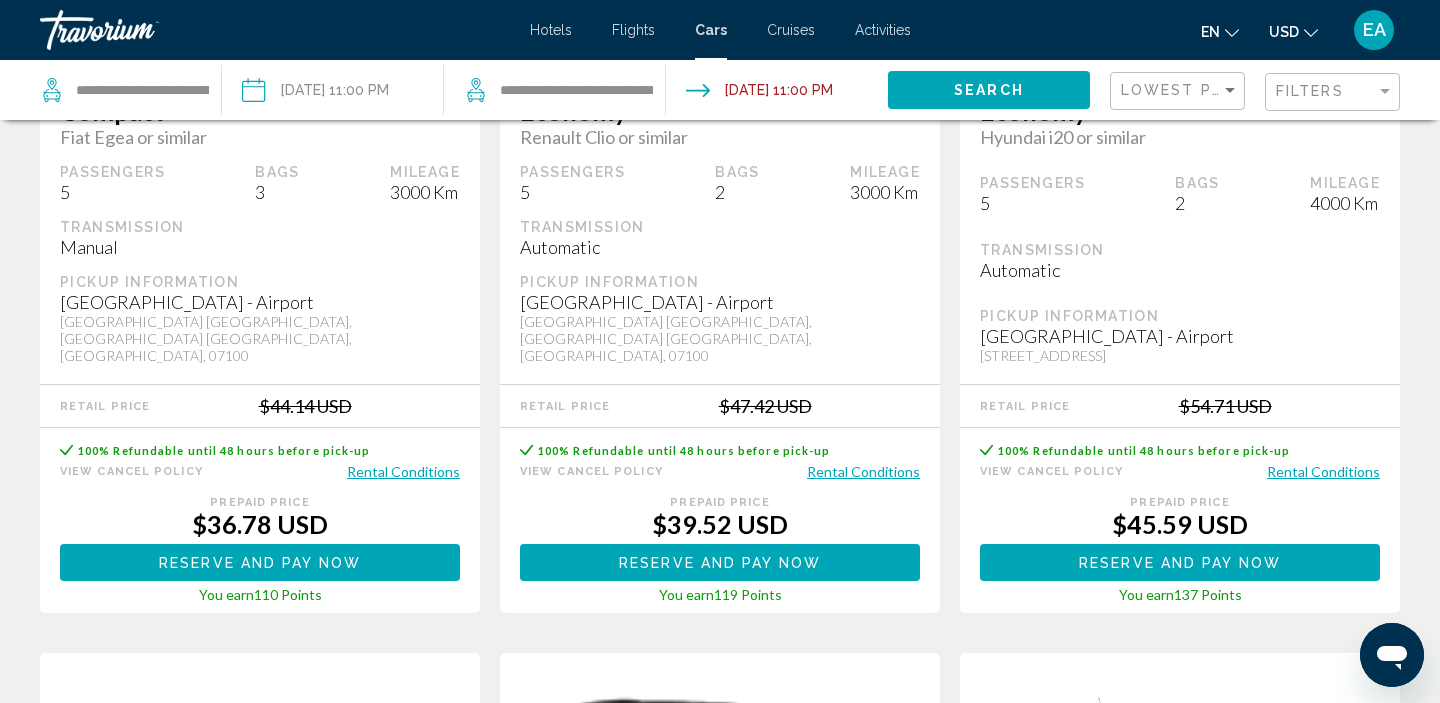 click on "Reserve and pay now" at bounding box center [260, 563] 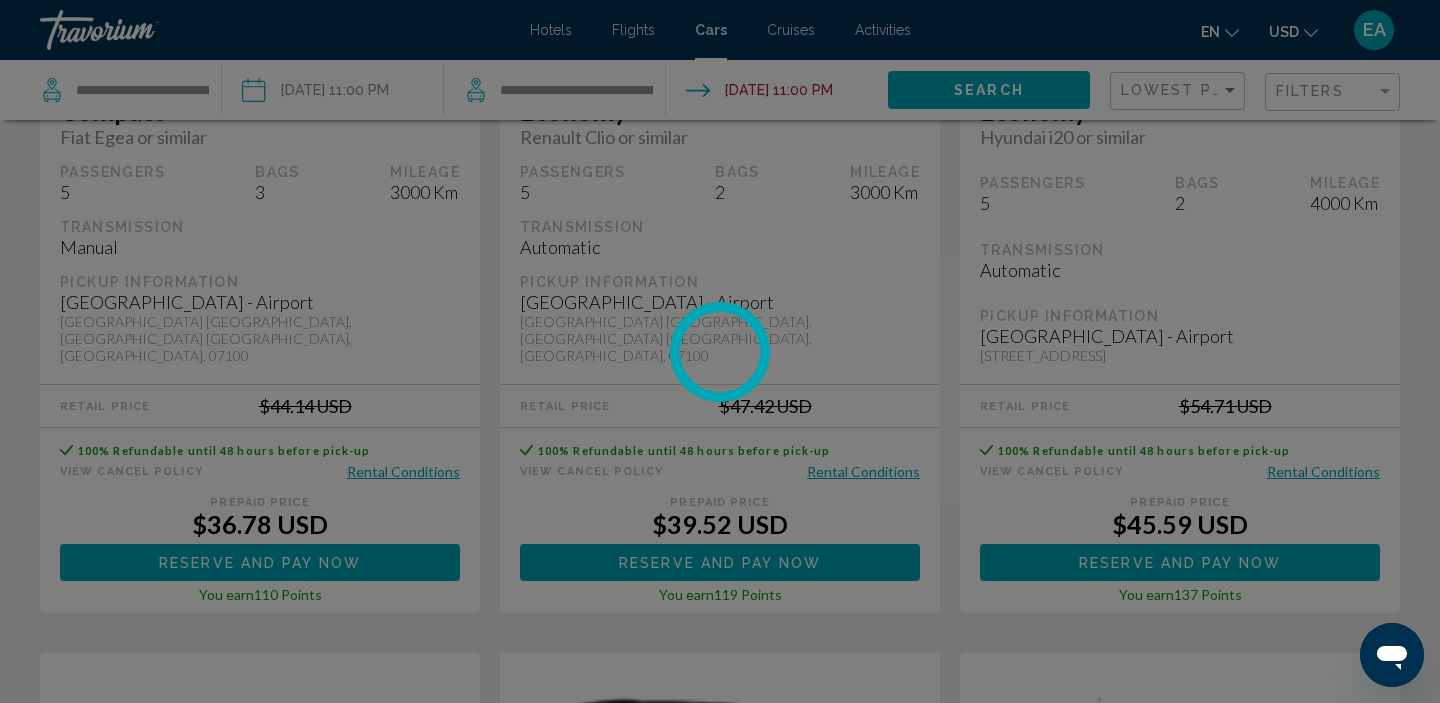 scroll, scrollTop: 0, scrollLeft: 0, axis: both 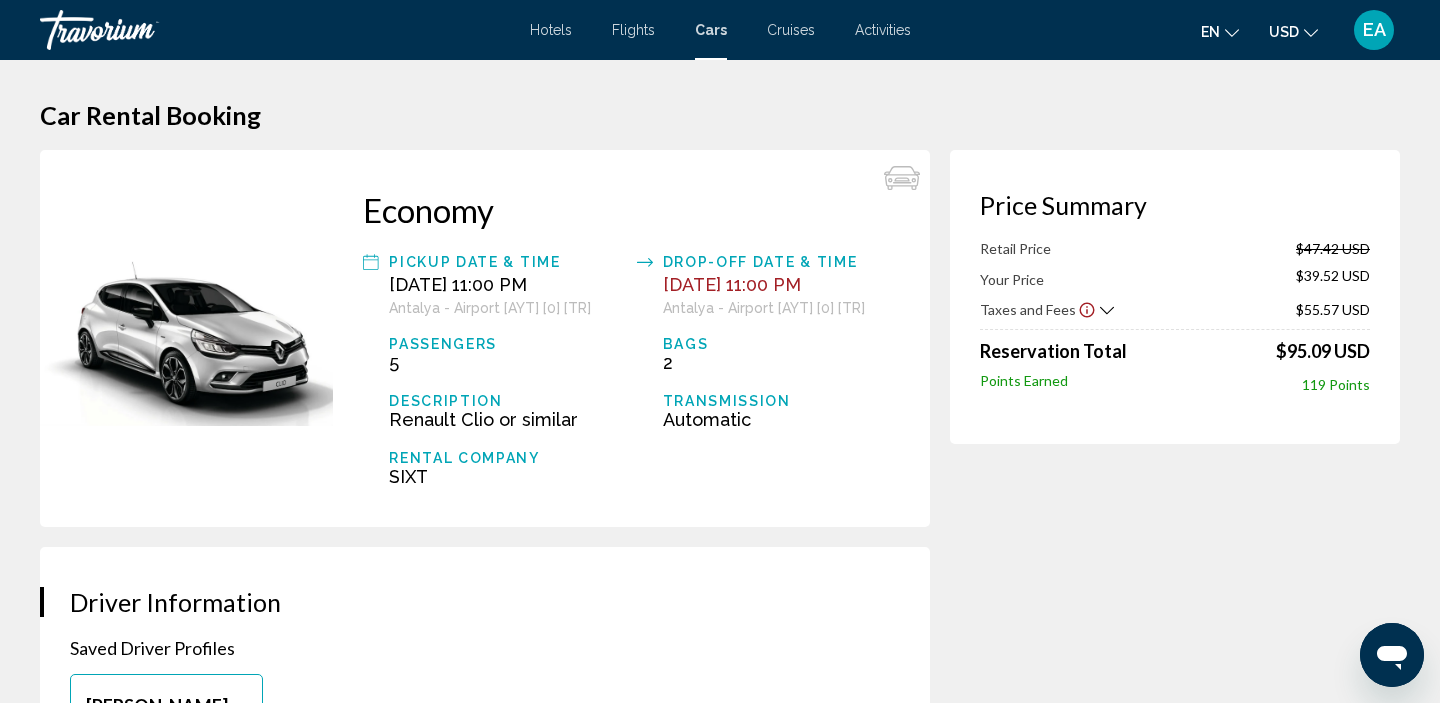 click 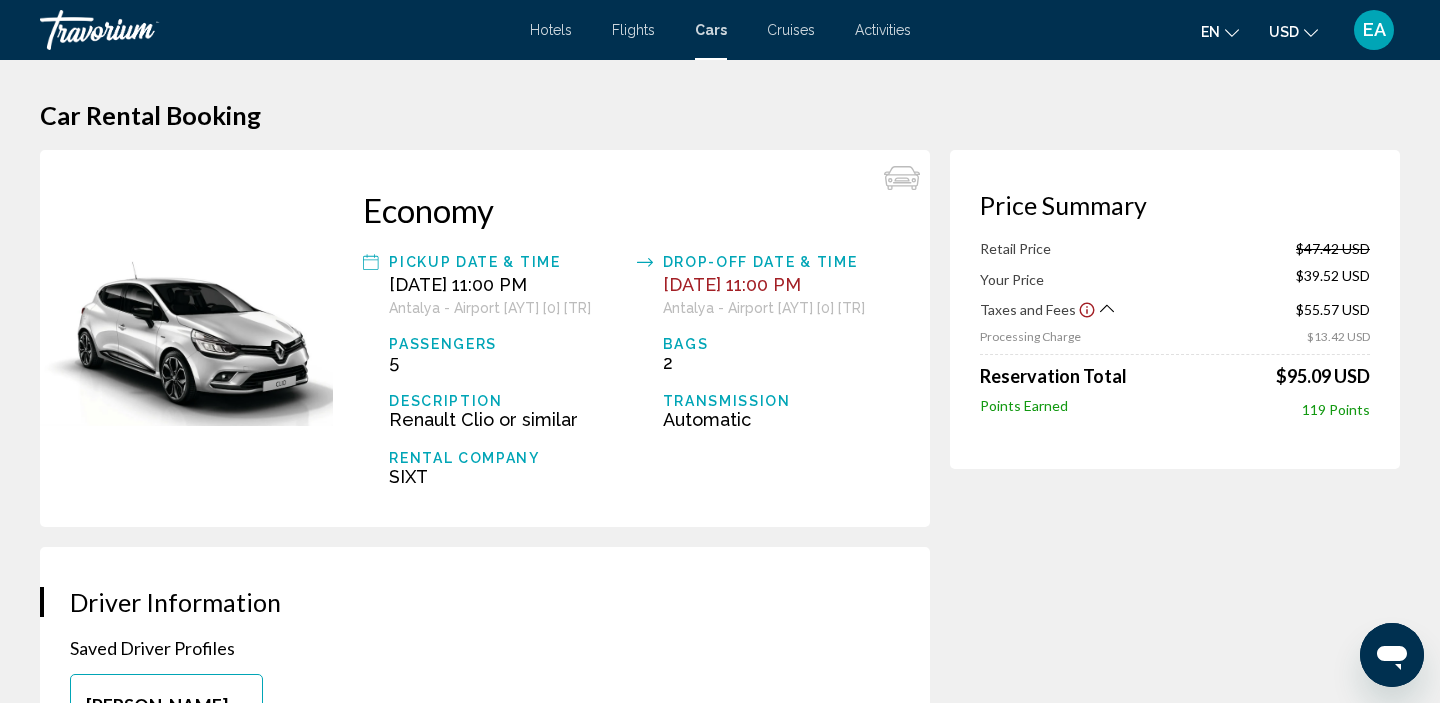 click 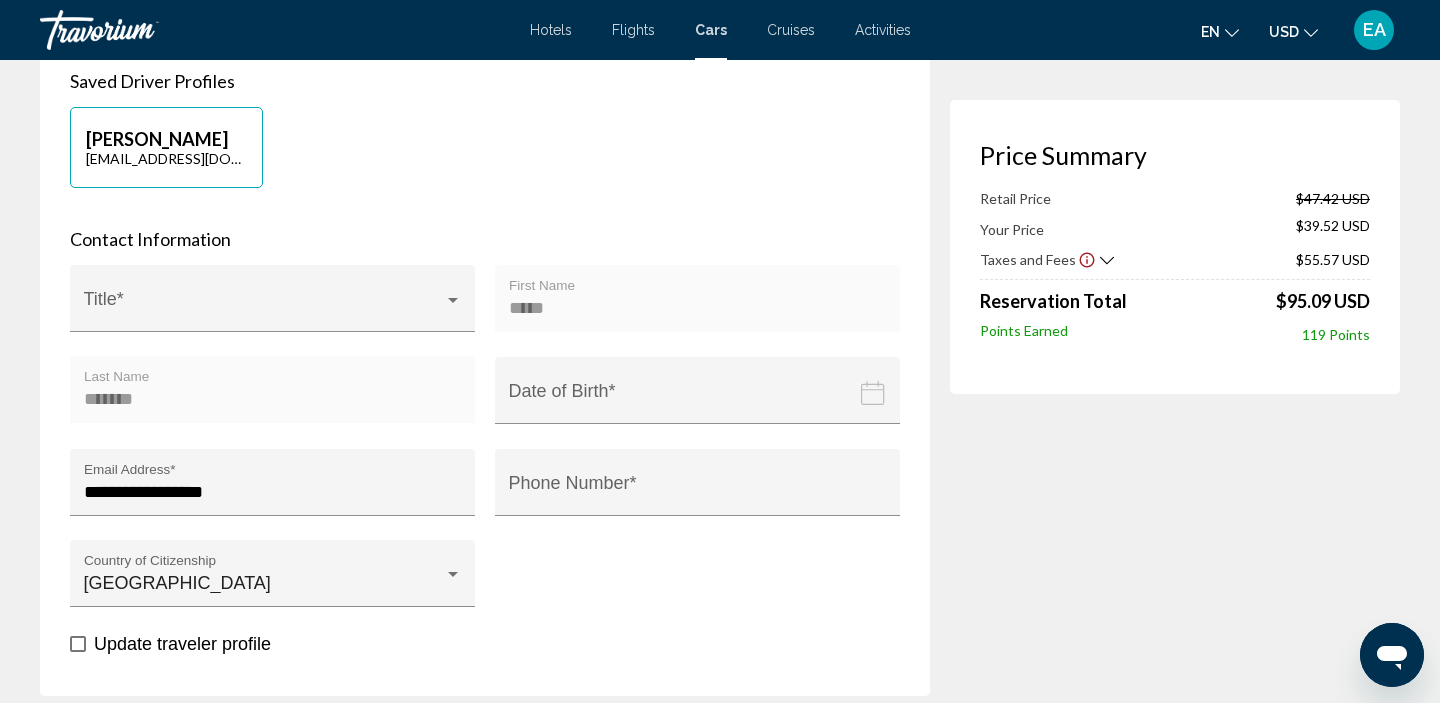 scroll, scrollTop: 0, scrollLeft: 0, axis: both 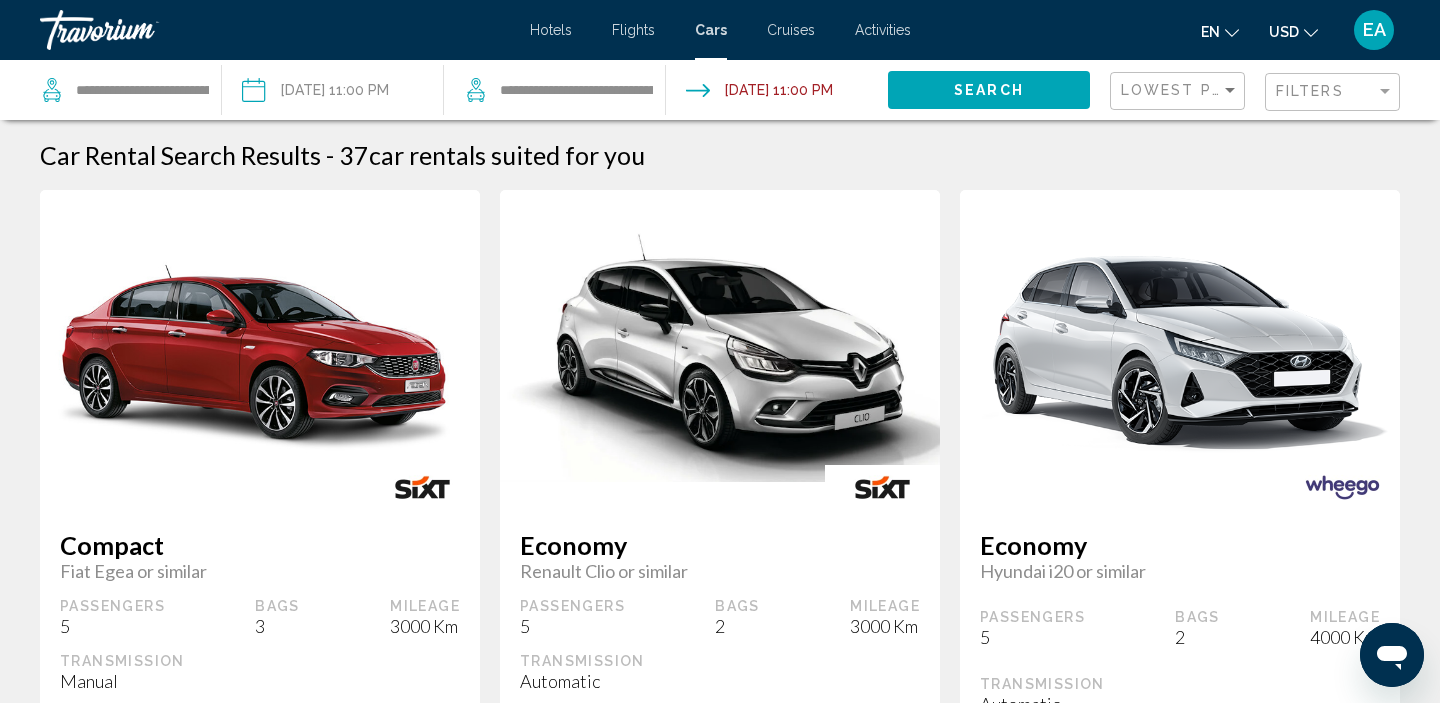 click at bounding box center [332, 93] 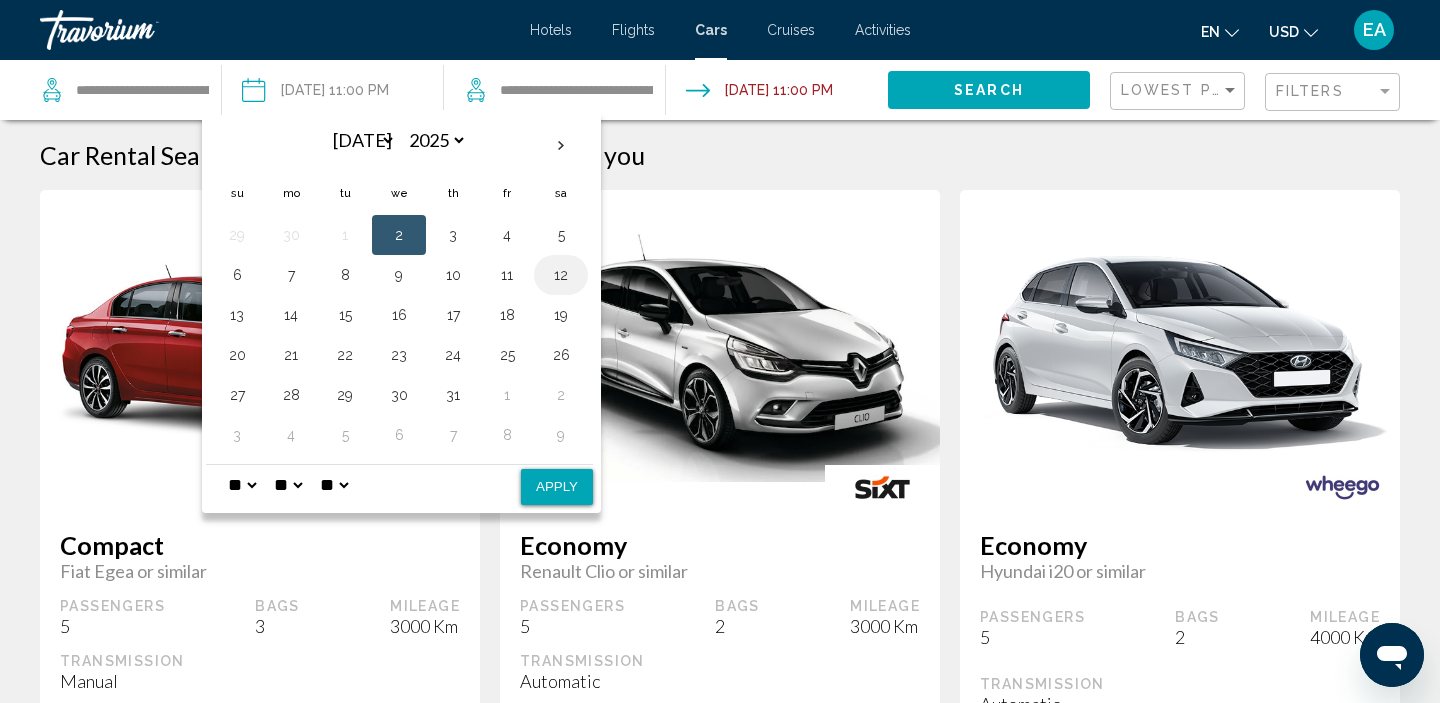click on "12" at bounding box center [561, 275] 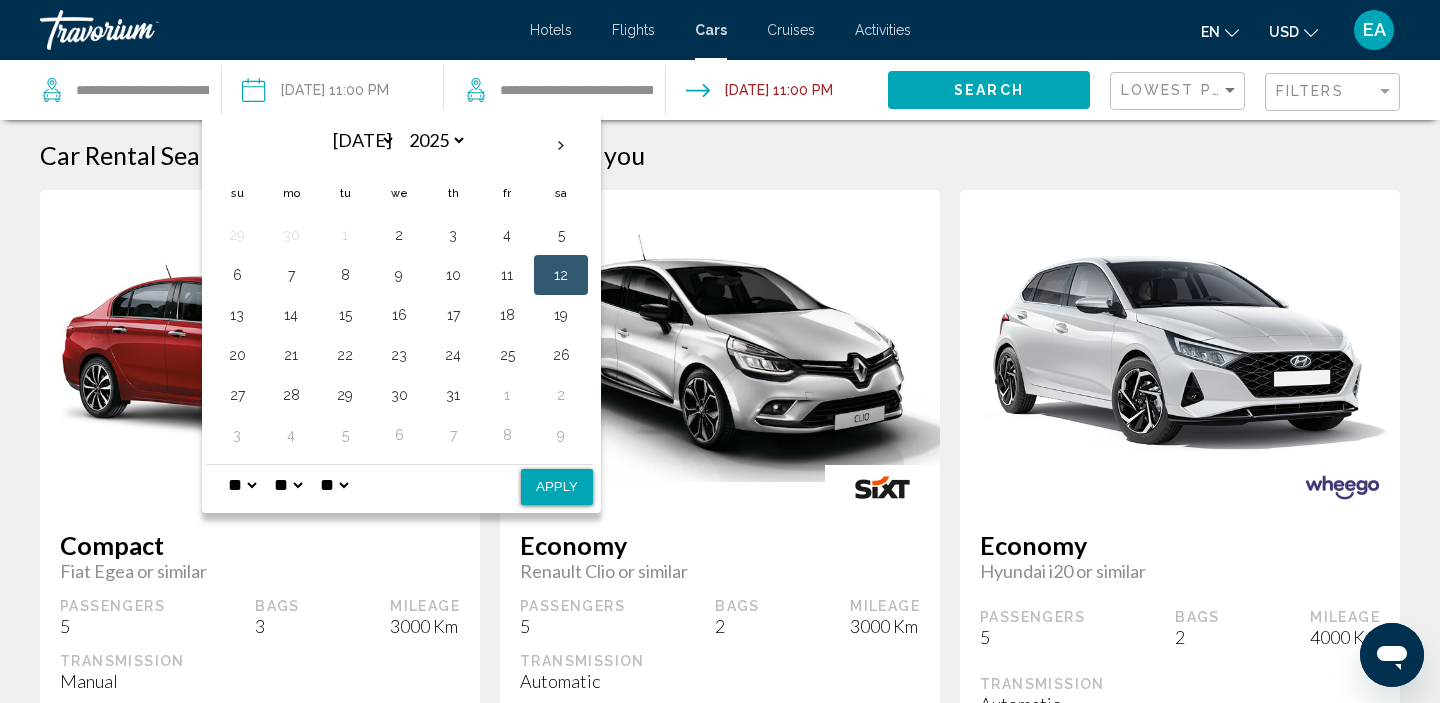 click at bounding box center (776, 93) 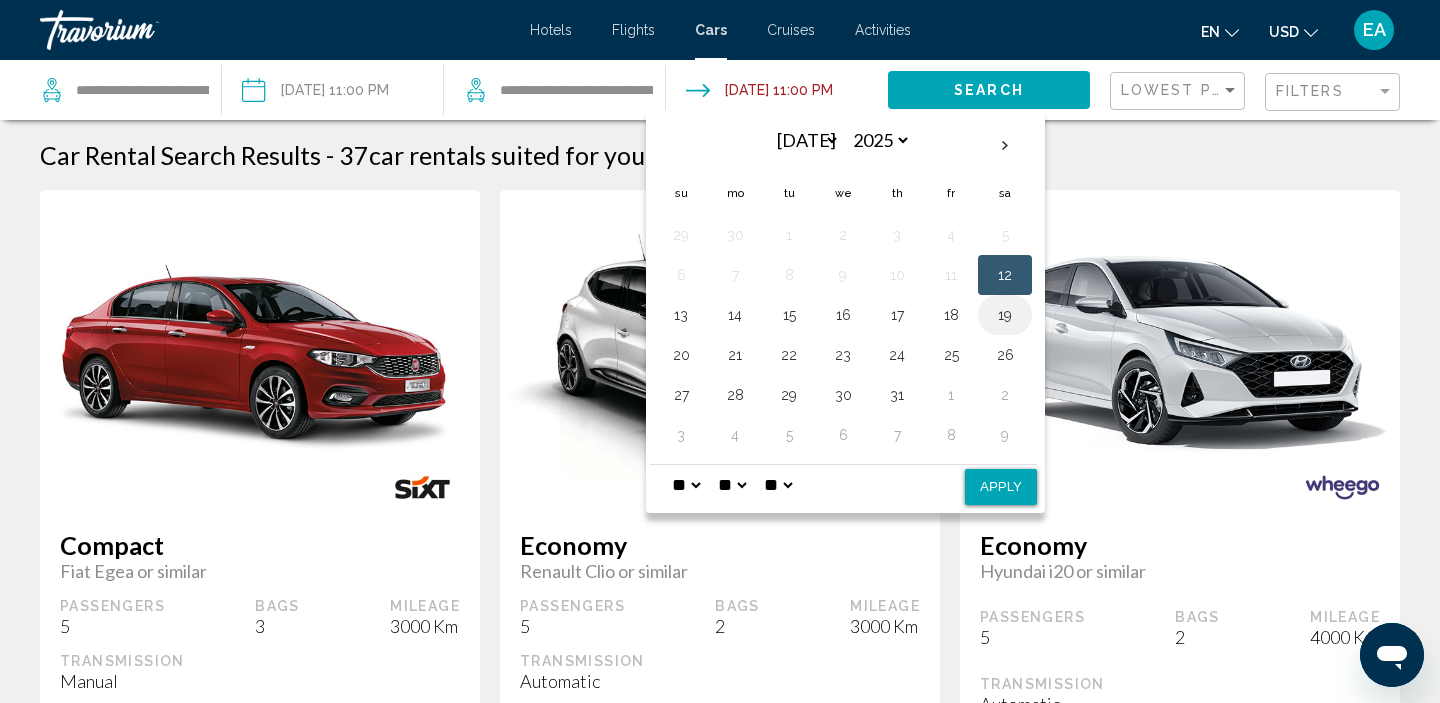 click on "19" at bounding box center (1005, 315) 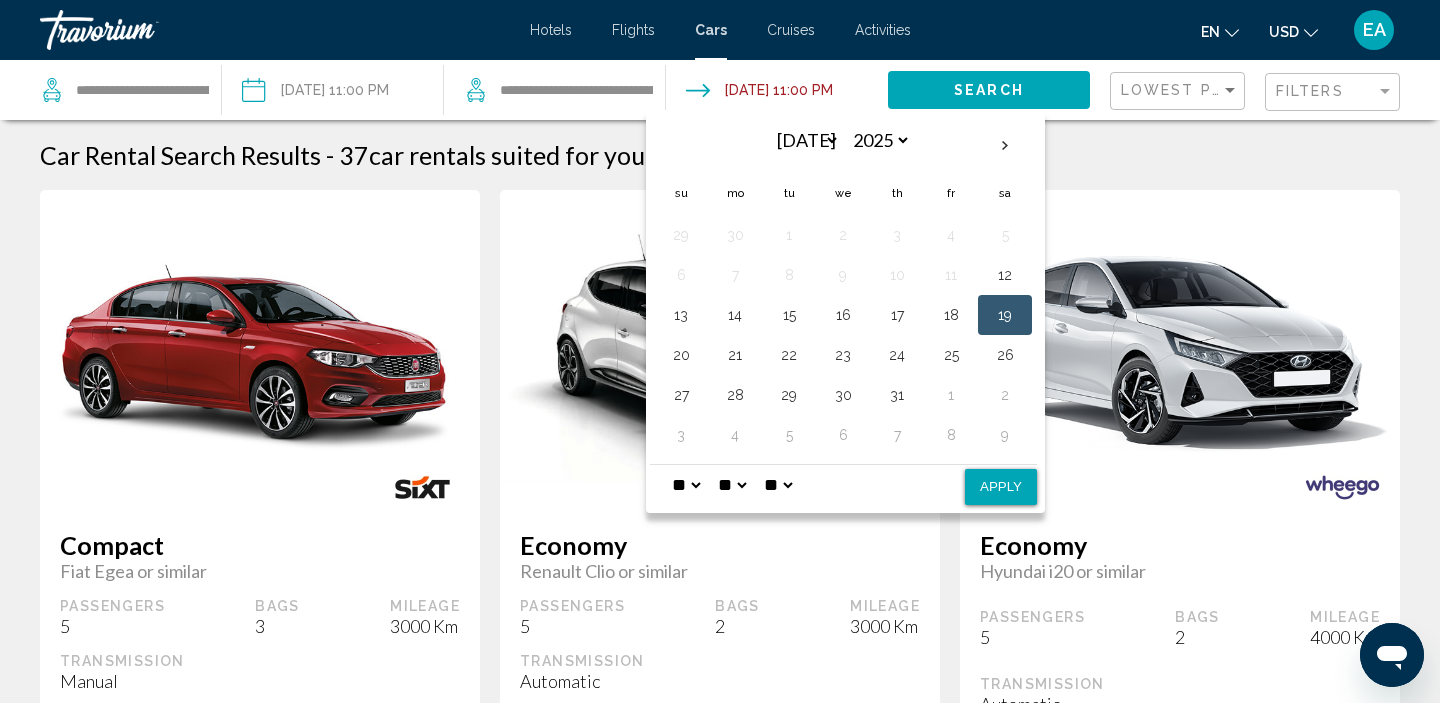 click on "Apply" at bounding box center (1001, 487) 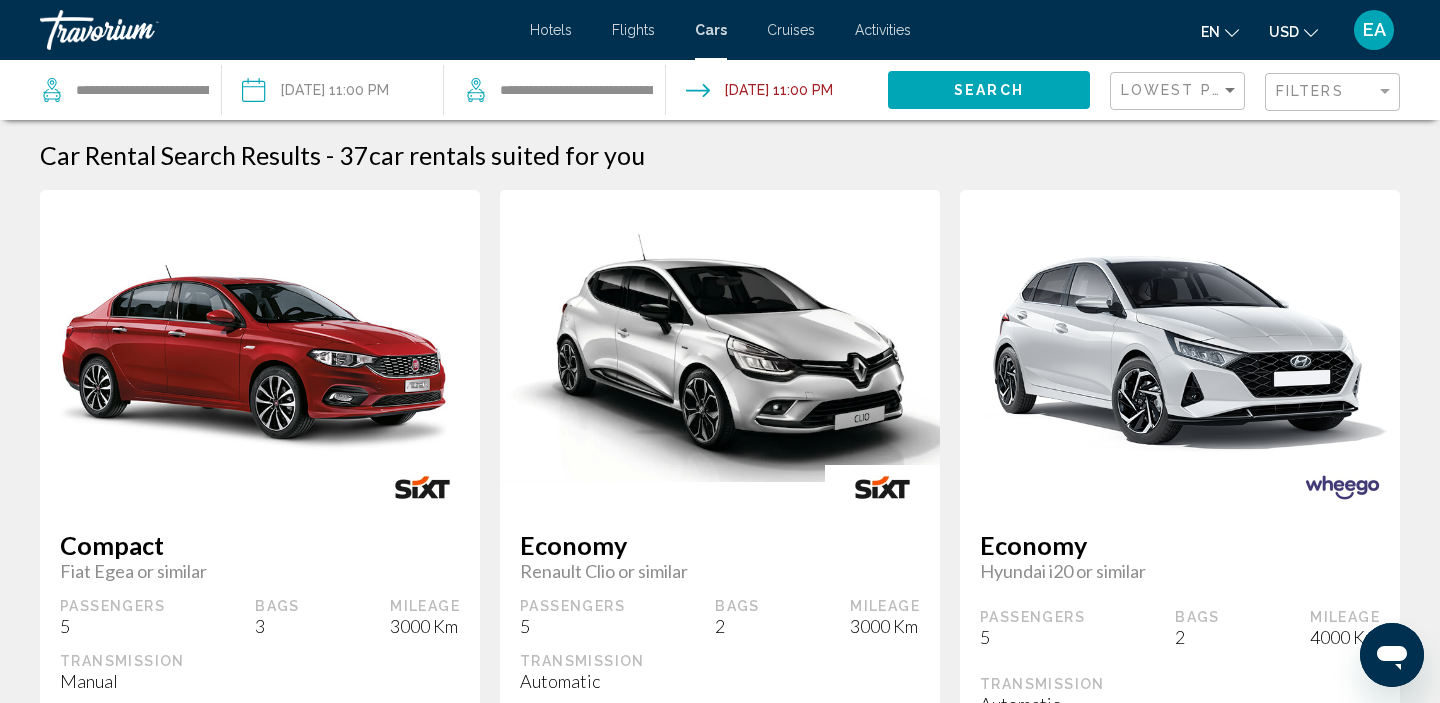 click on "**********" at bounding box center (776, 93) 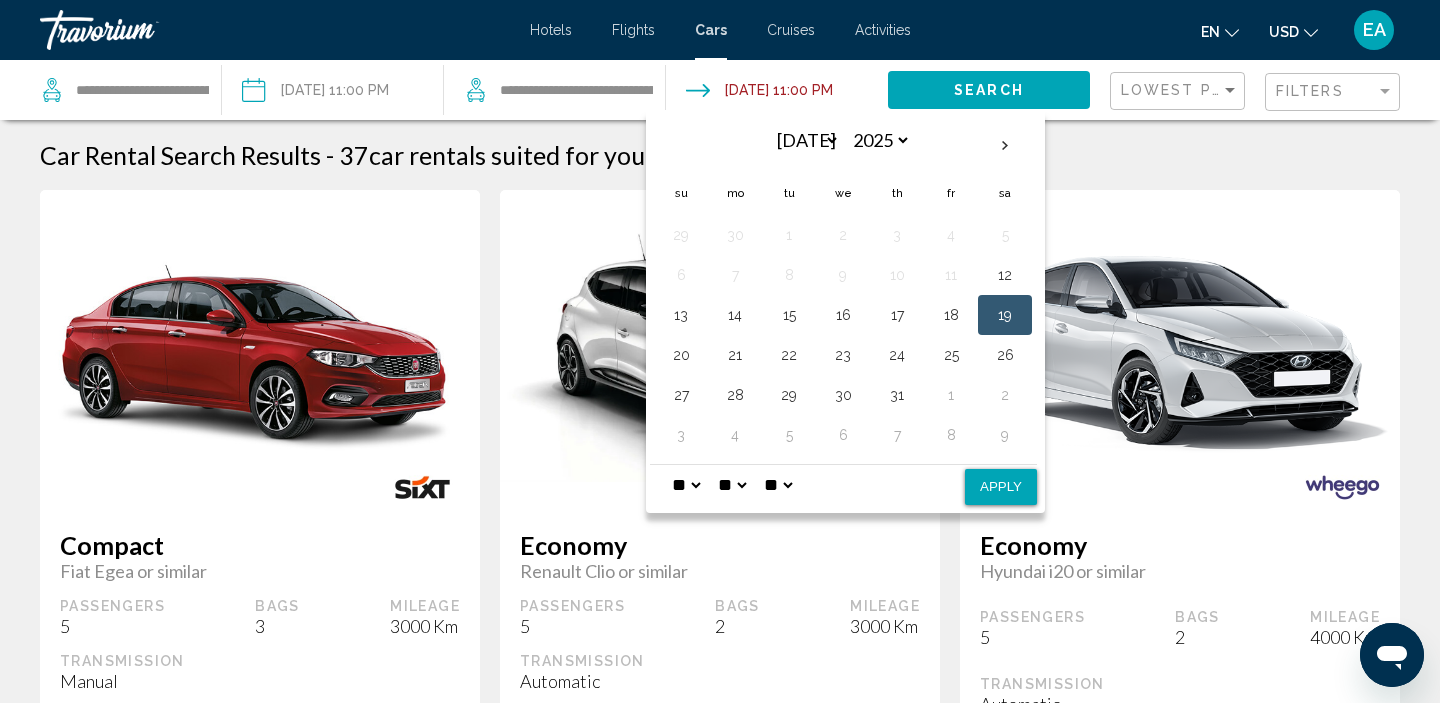 click on "* * * * * * * * * ** ** **" at bounding box center (686, 485) 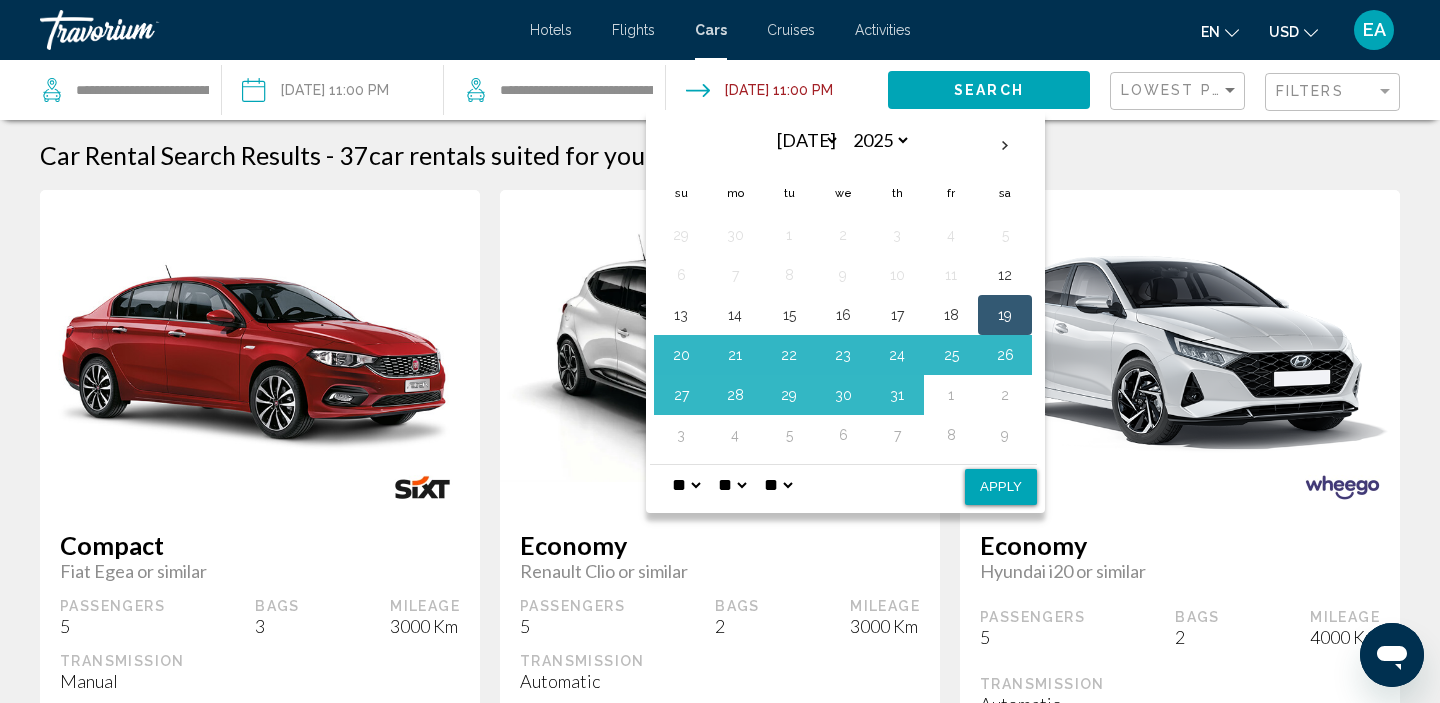 click on "Apply" at bounding box center (1001, 487) 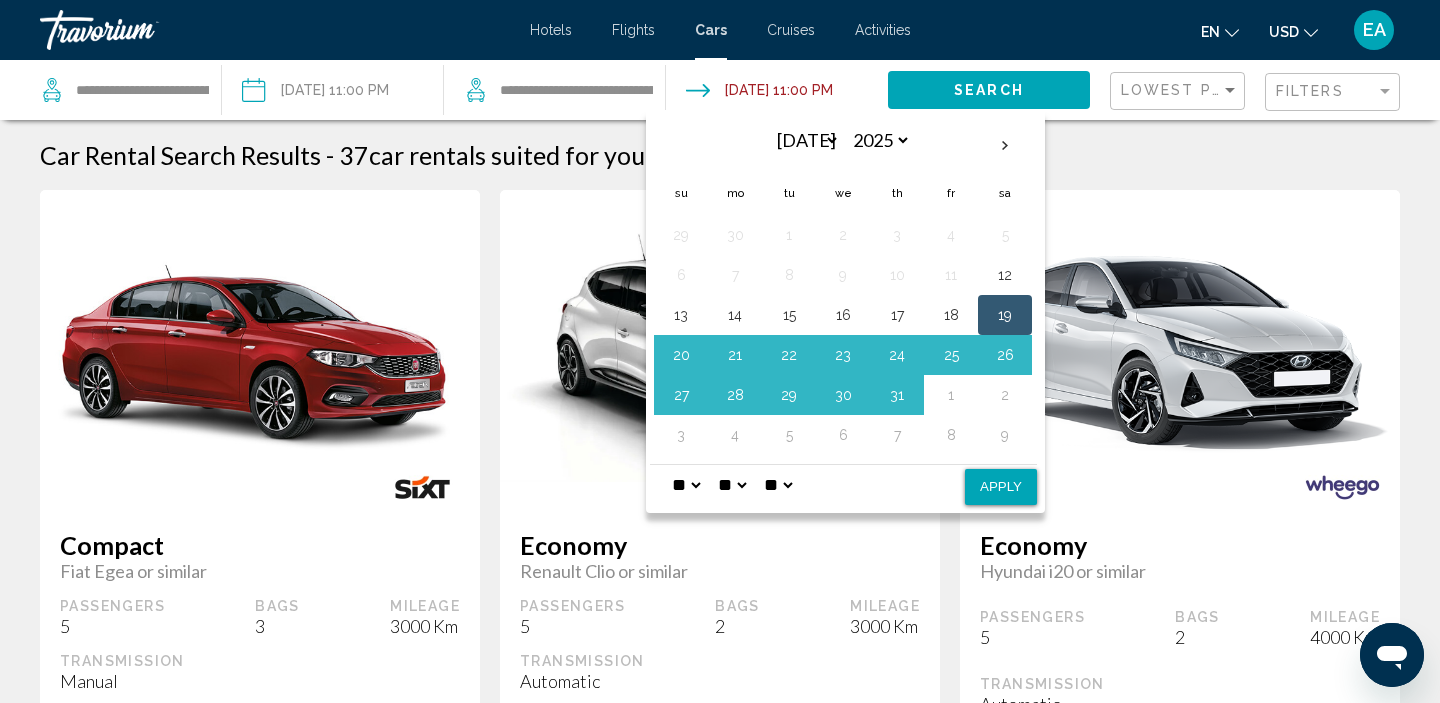 type on "**********" 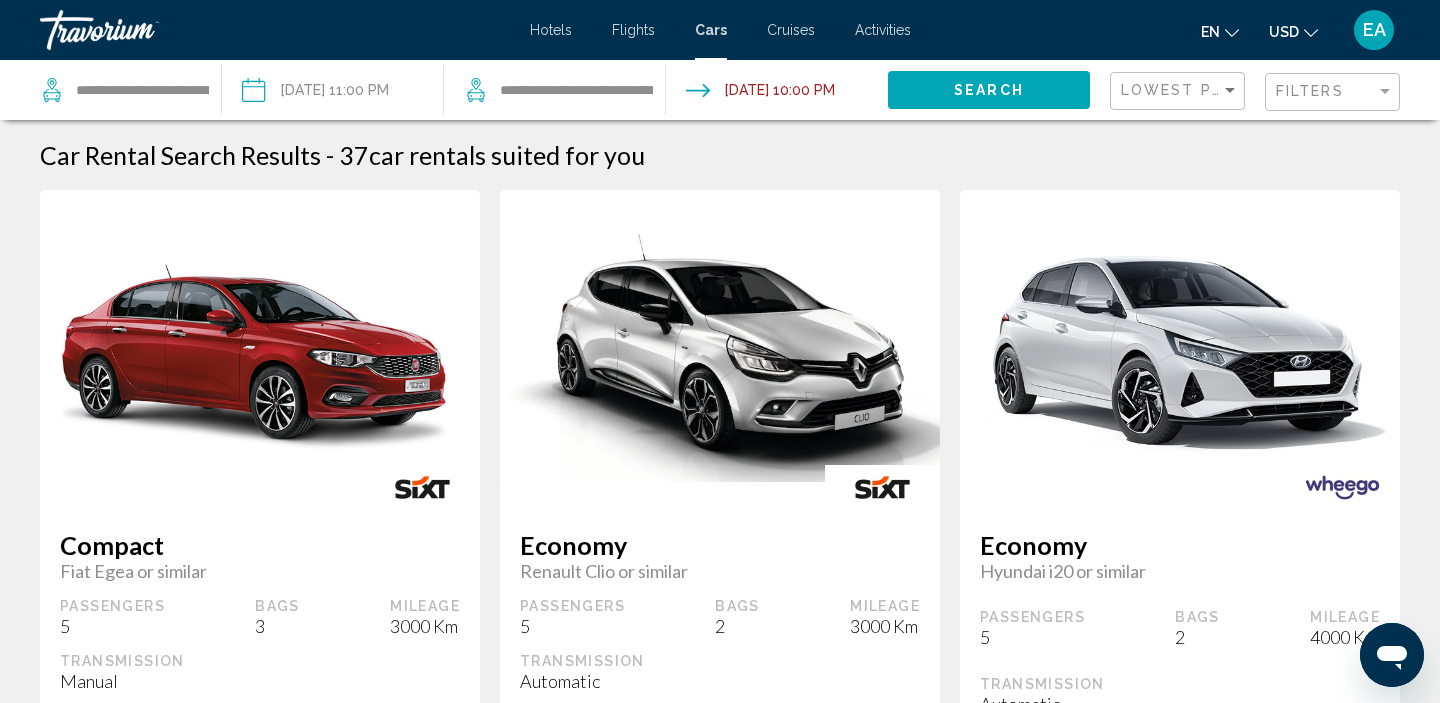 click on "Search" 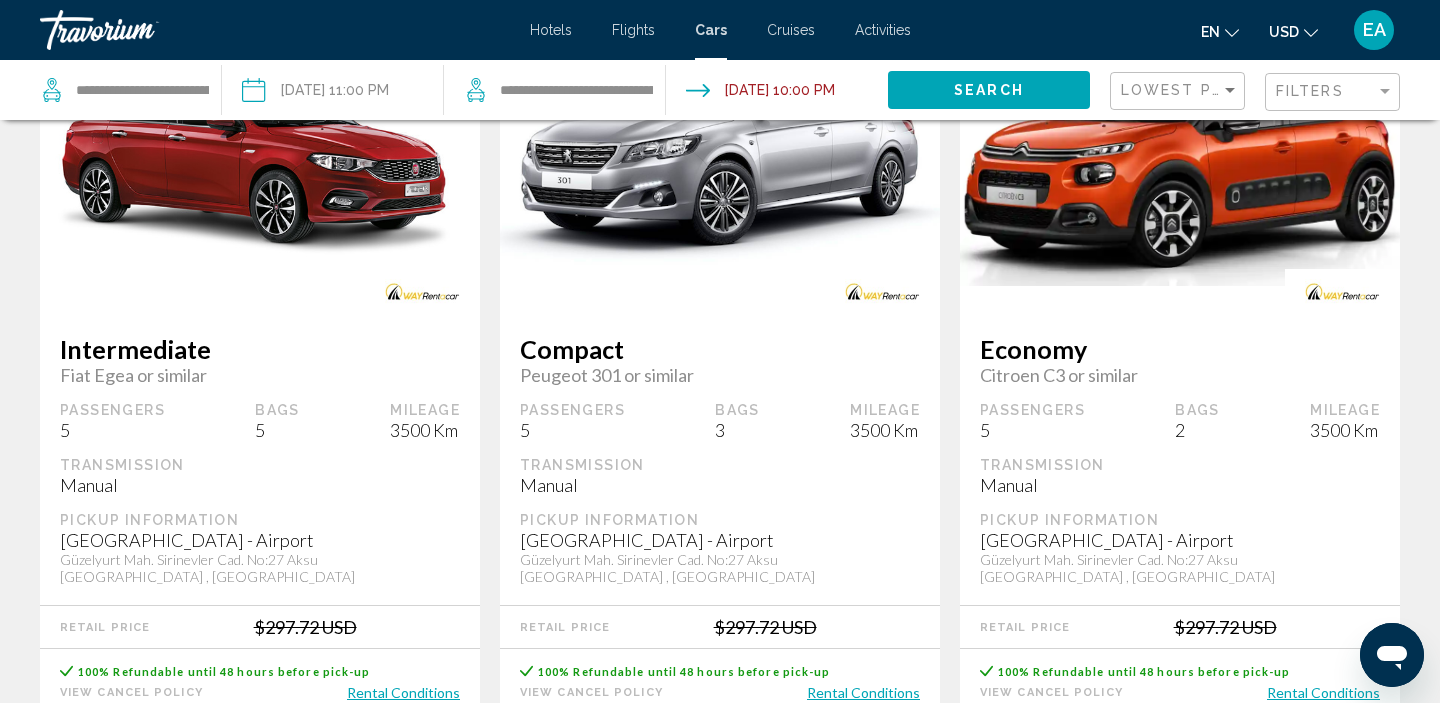 scroll, scrollTop: 86, scrollLeft: 0, axis: vertical 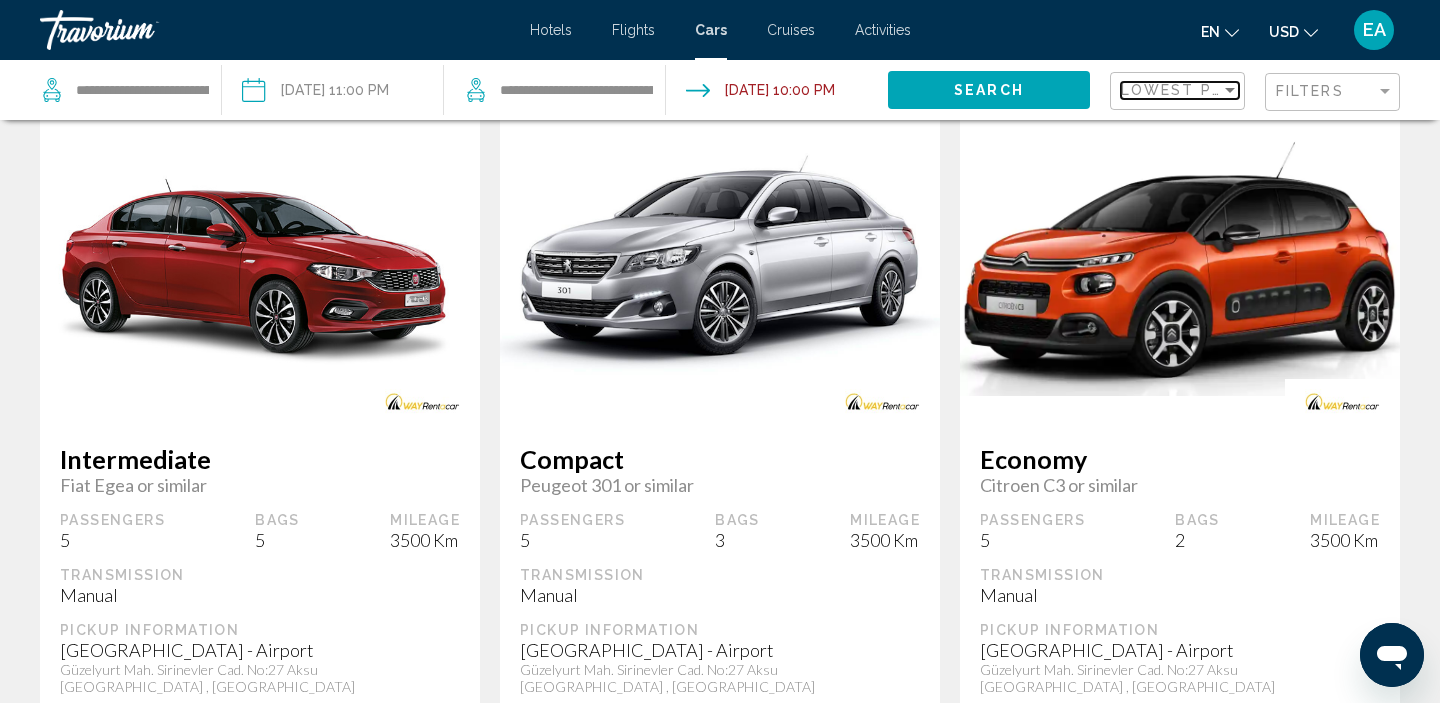 click on "Lowest Price" at bounding box center [1185, 90] 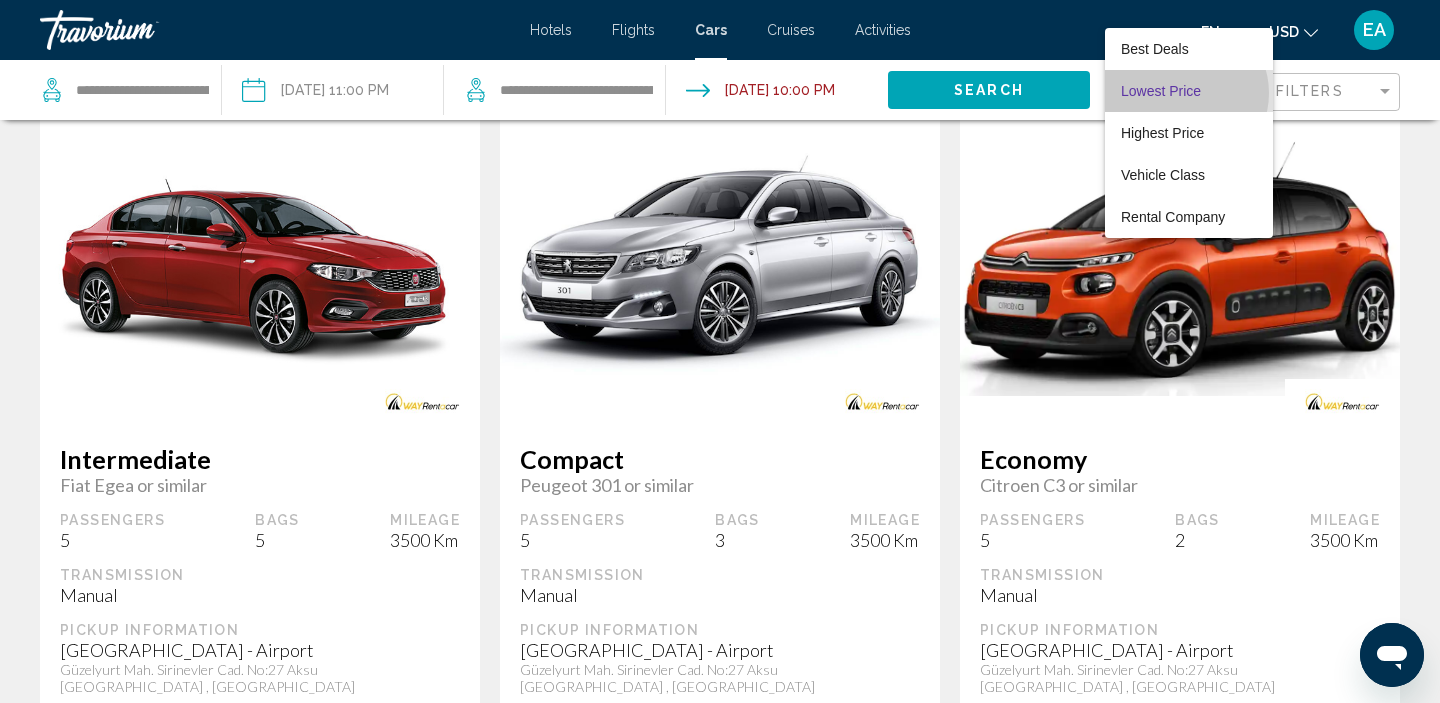 click on "Lowest Price" at bounding box center [1161, 91] 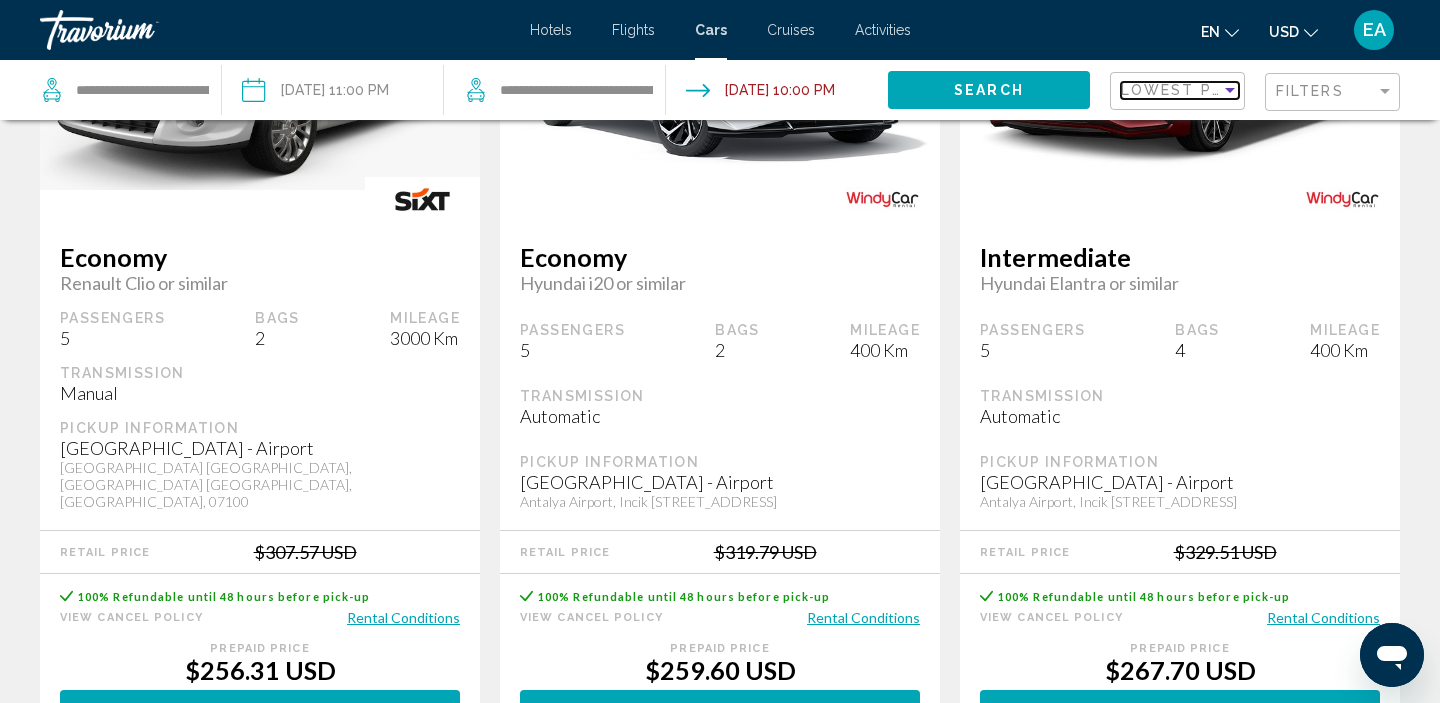scroll, scrollTop: 1270, scrollLeft: 0, axis: vertical 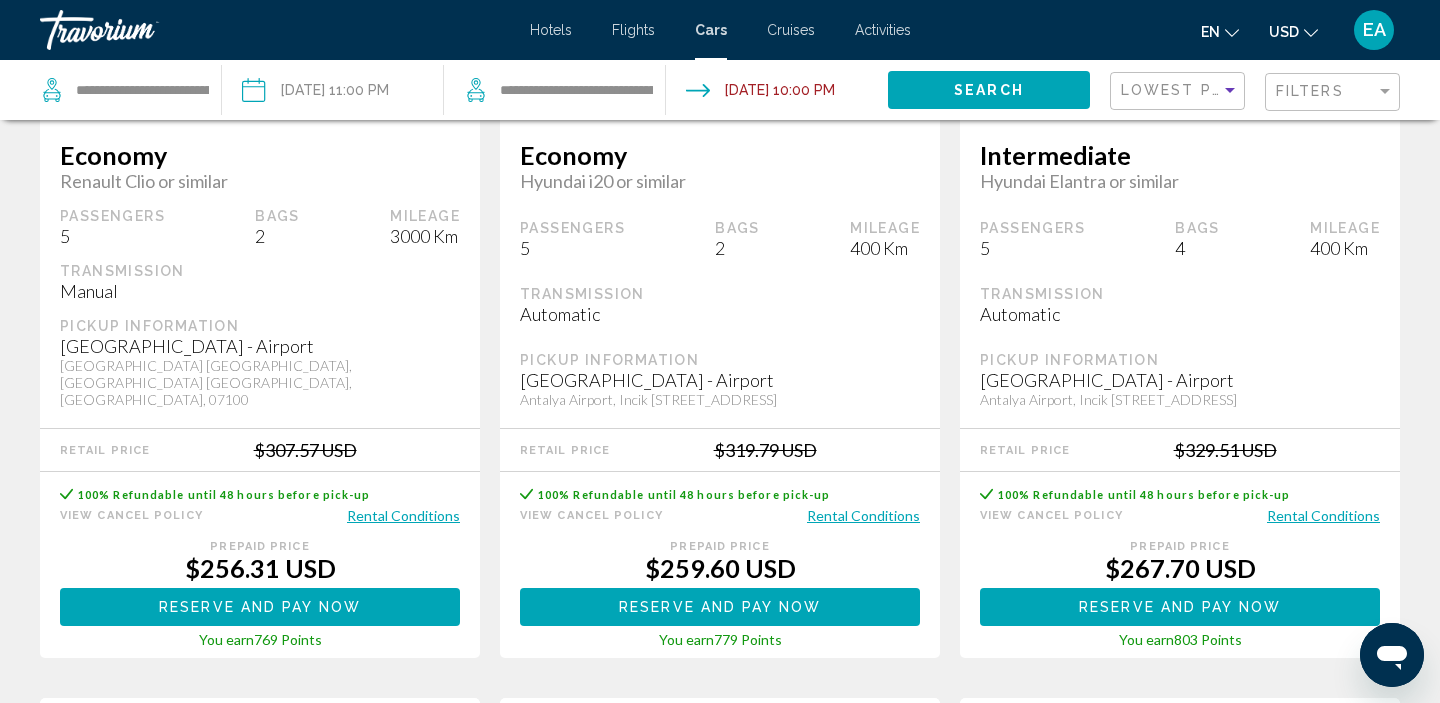 click on "Reserve and pay now" at bounding box center [260, -290] 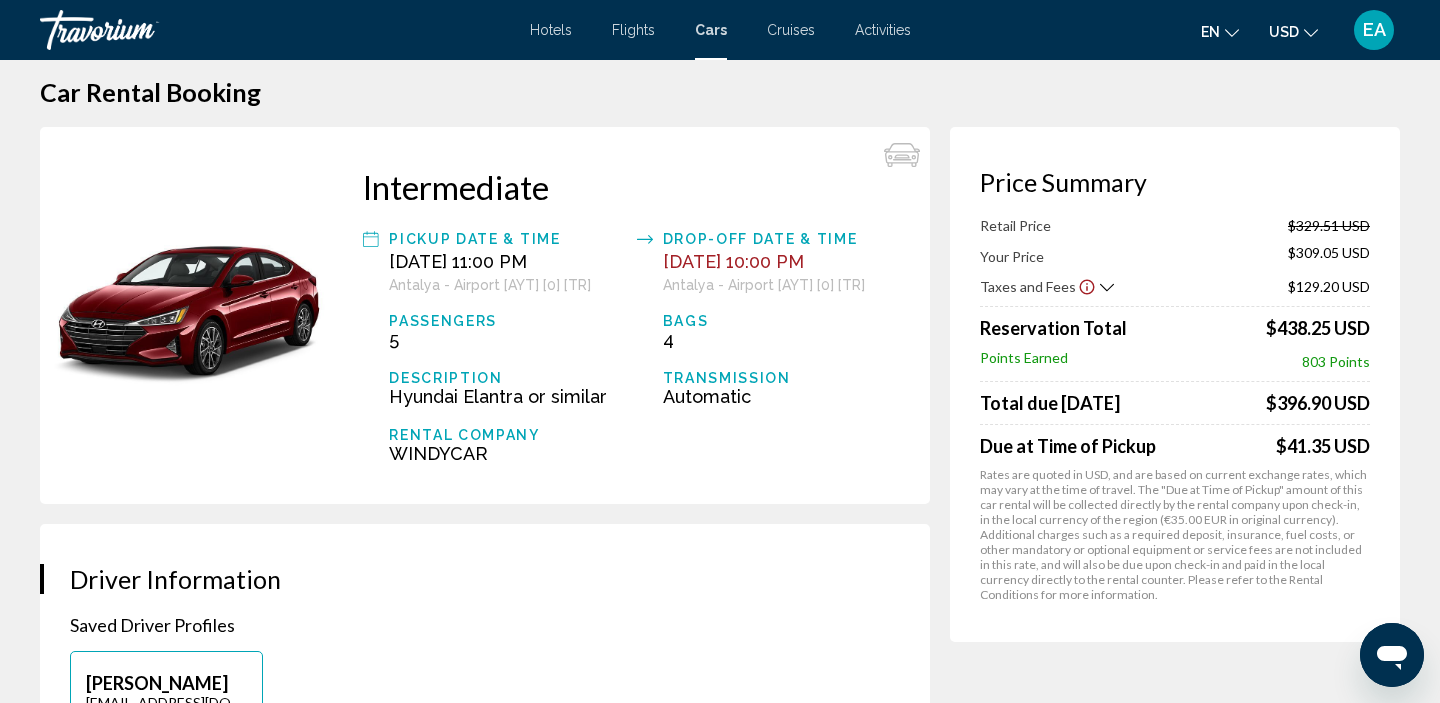 scroll, scrollTop: 25, scrollLeft: 0, axis: vertical 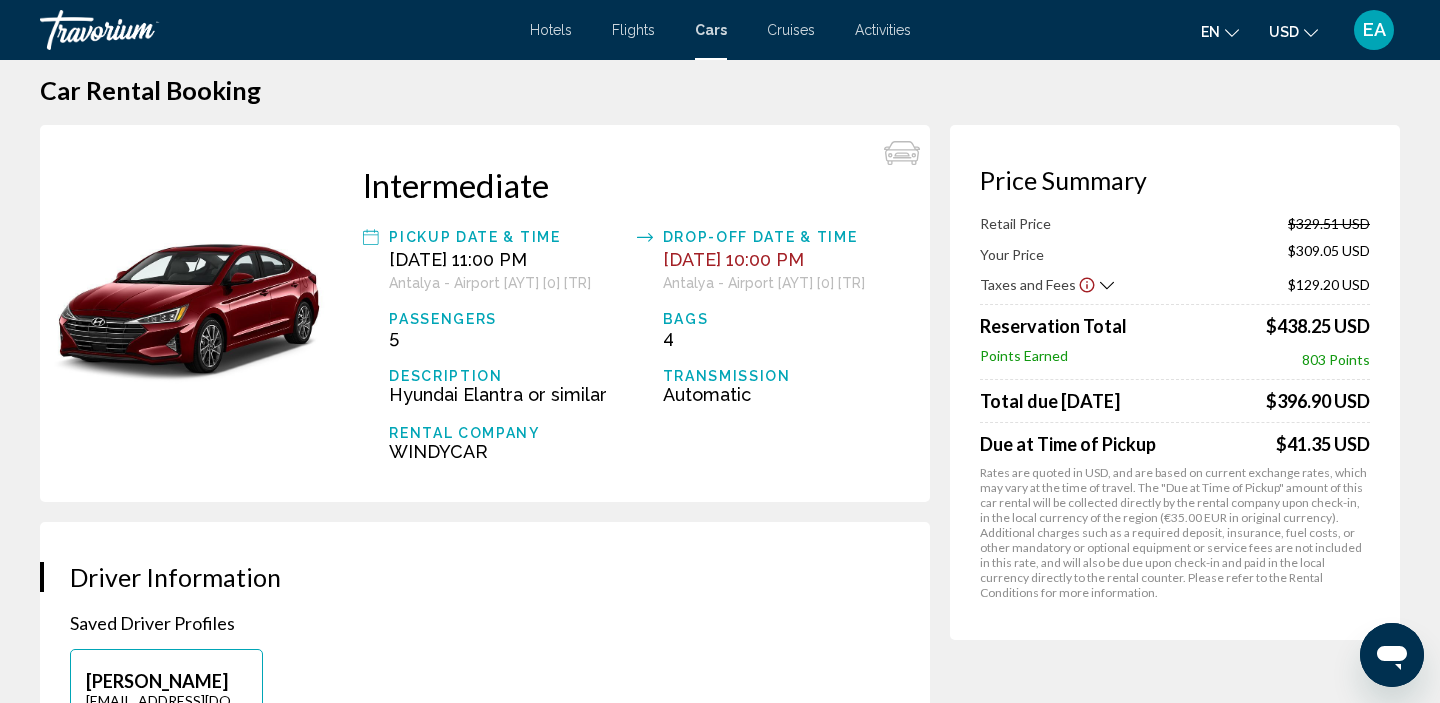 click 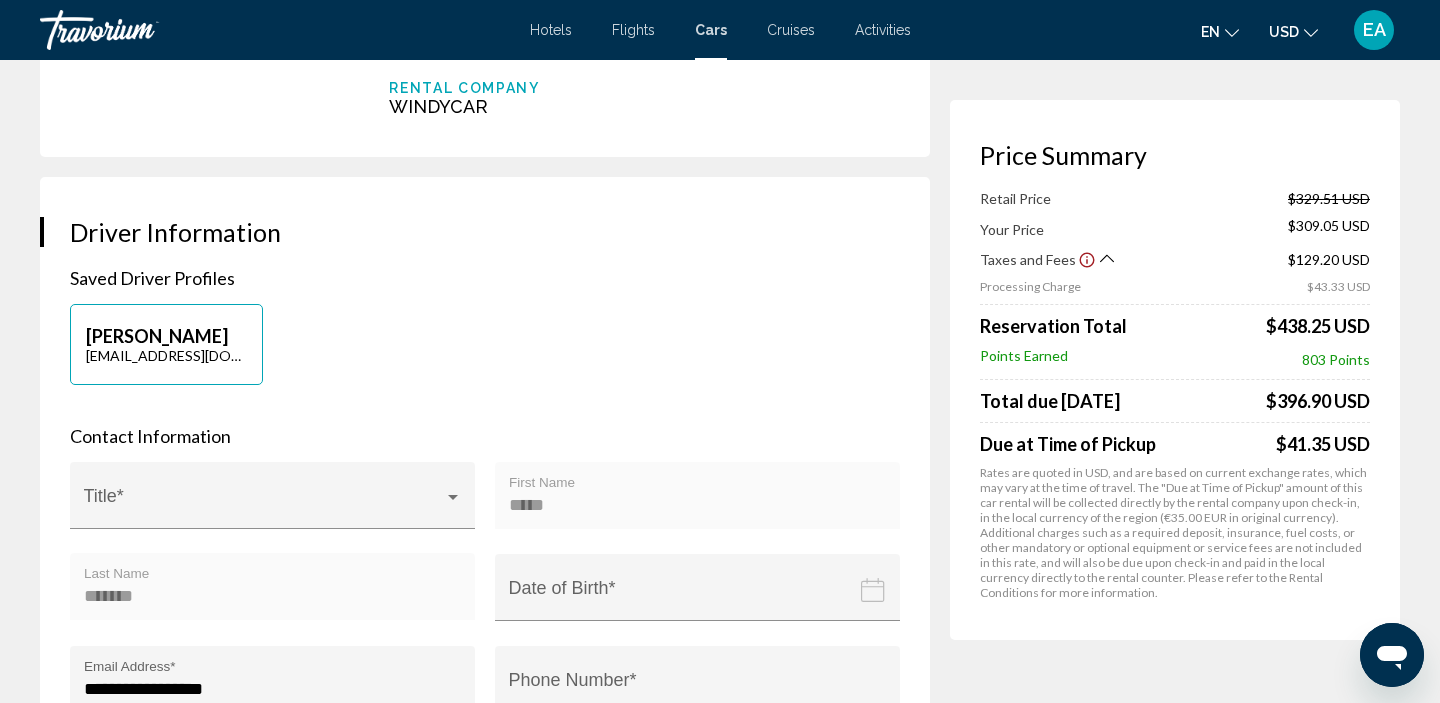 scroll, scrollTop: 0, scrollLeft: 0, axis: both 